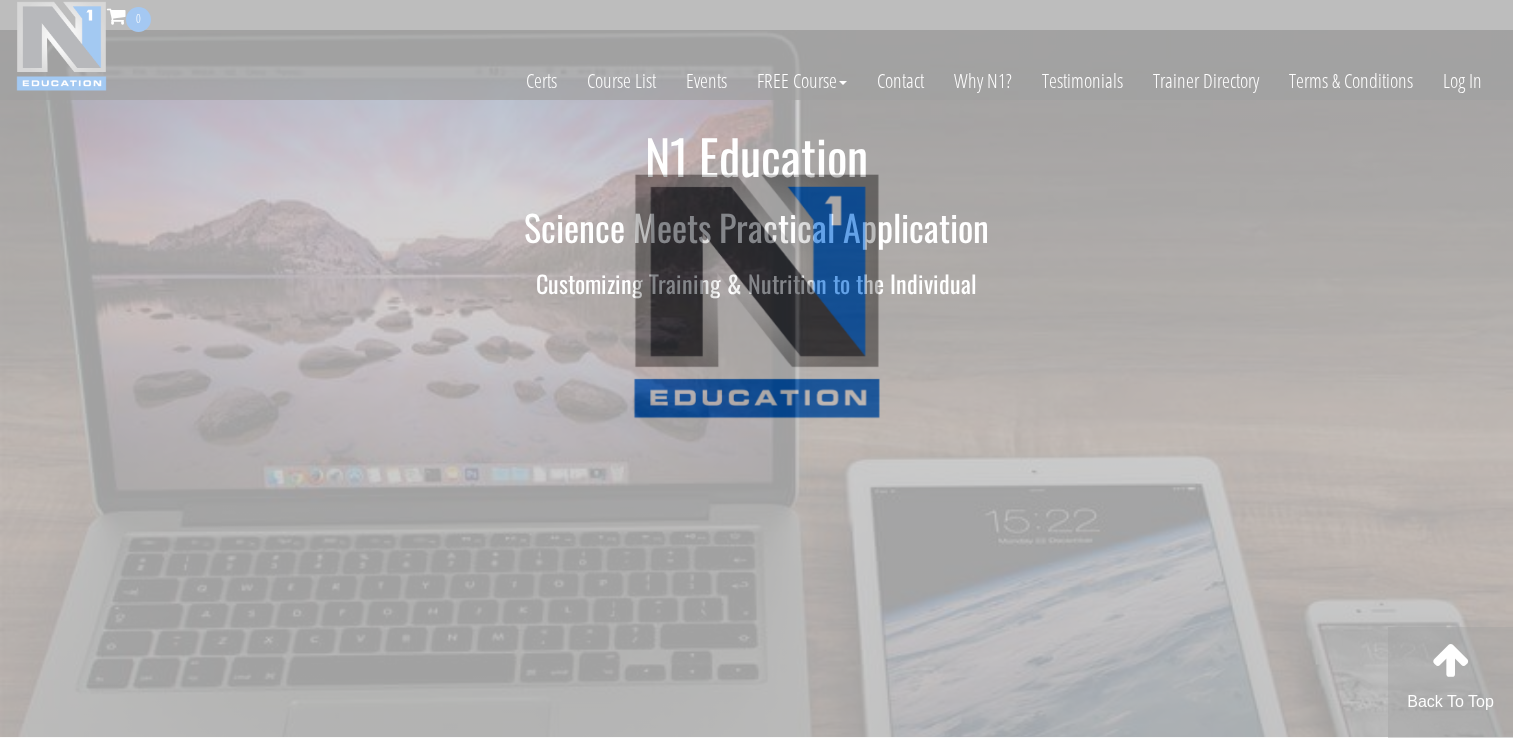 scroll, scrollTop: 0, scrollLeft: 0, axis: both 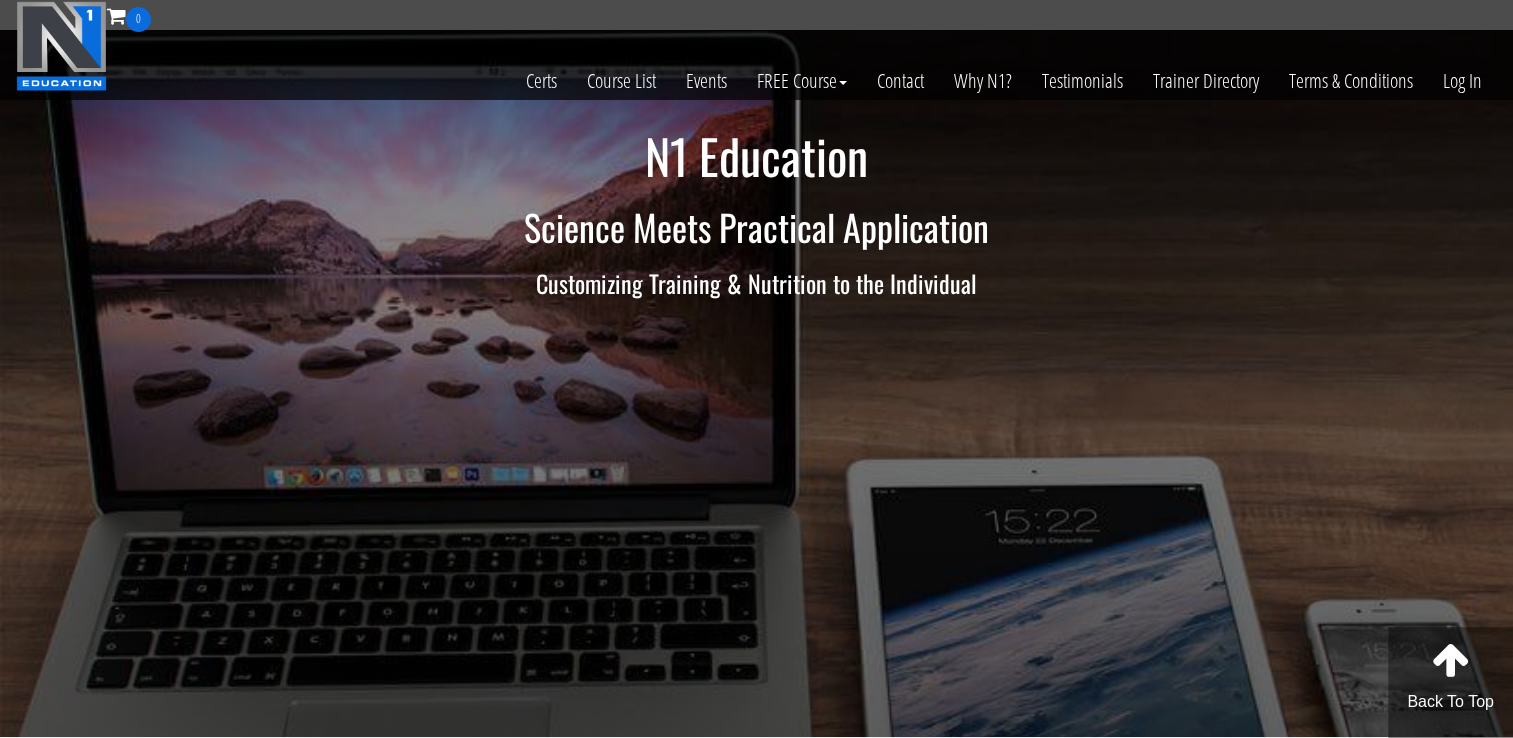click at bounding box center [757, 505] 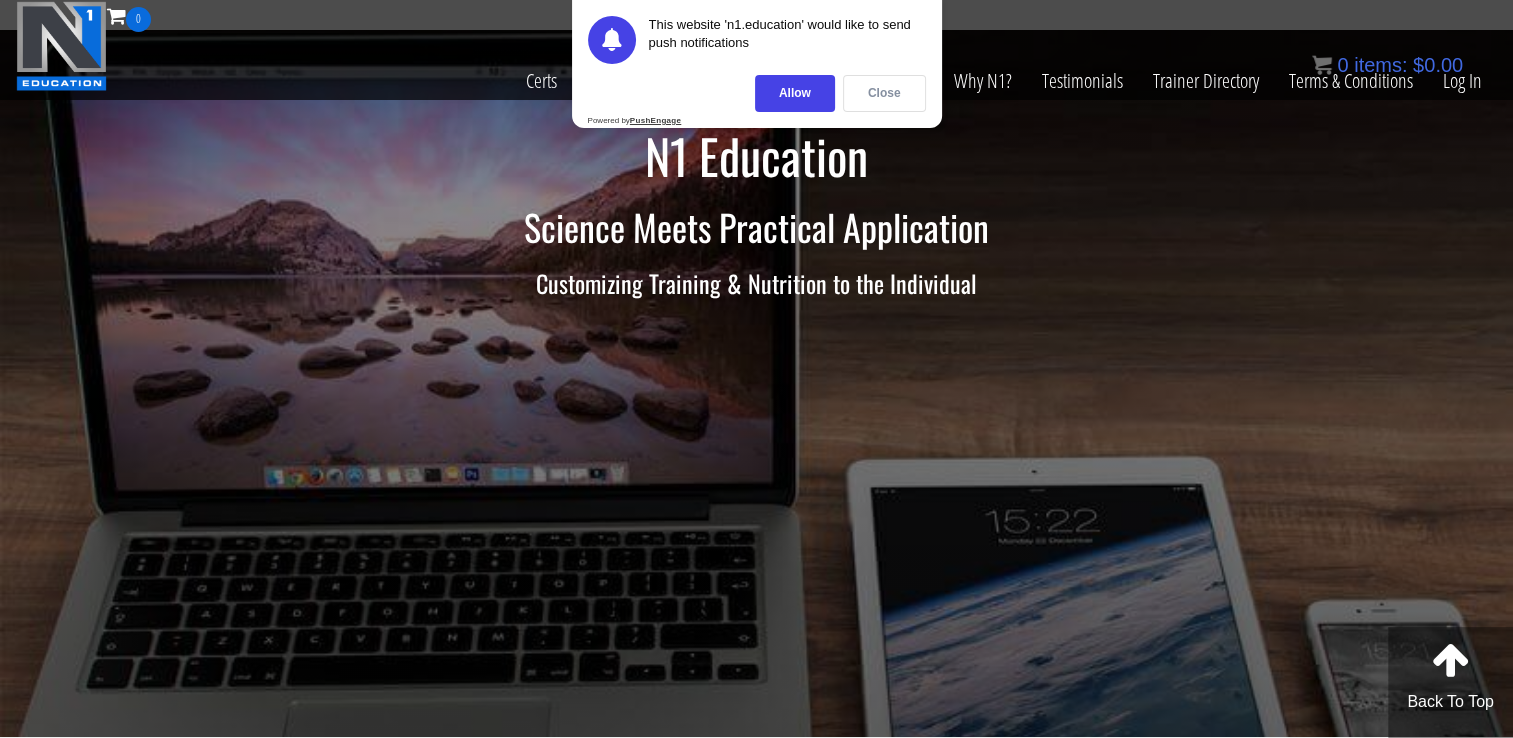 click on "Close" at bounding box center (884, 93) 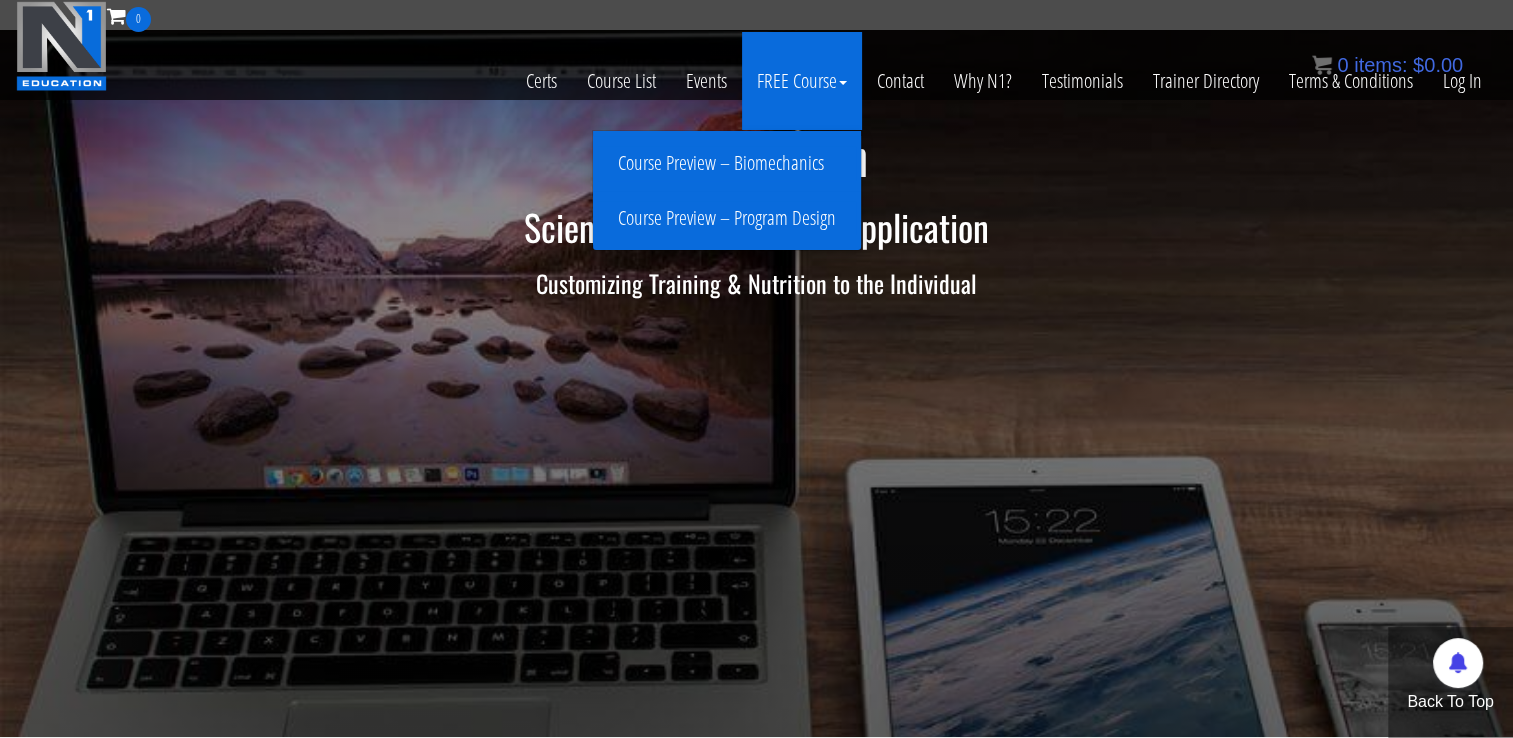 click on "Course Preview – Biomechanics" at bounding box center (727, 163) 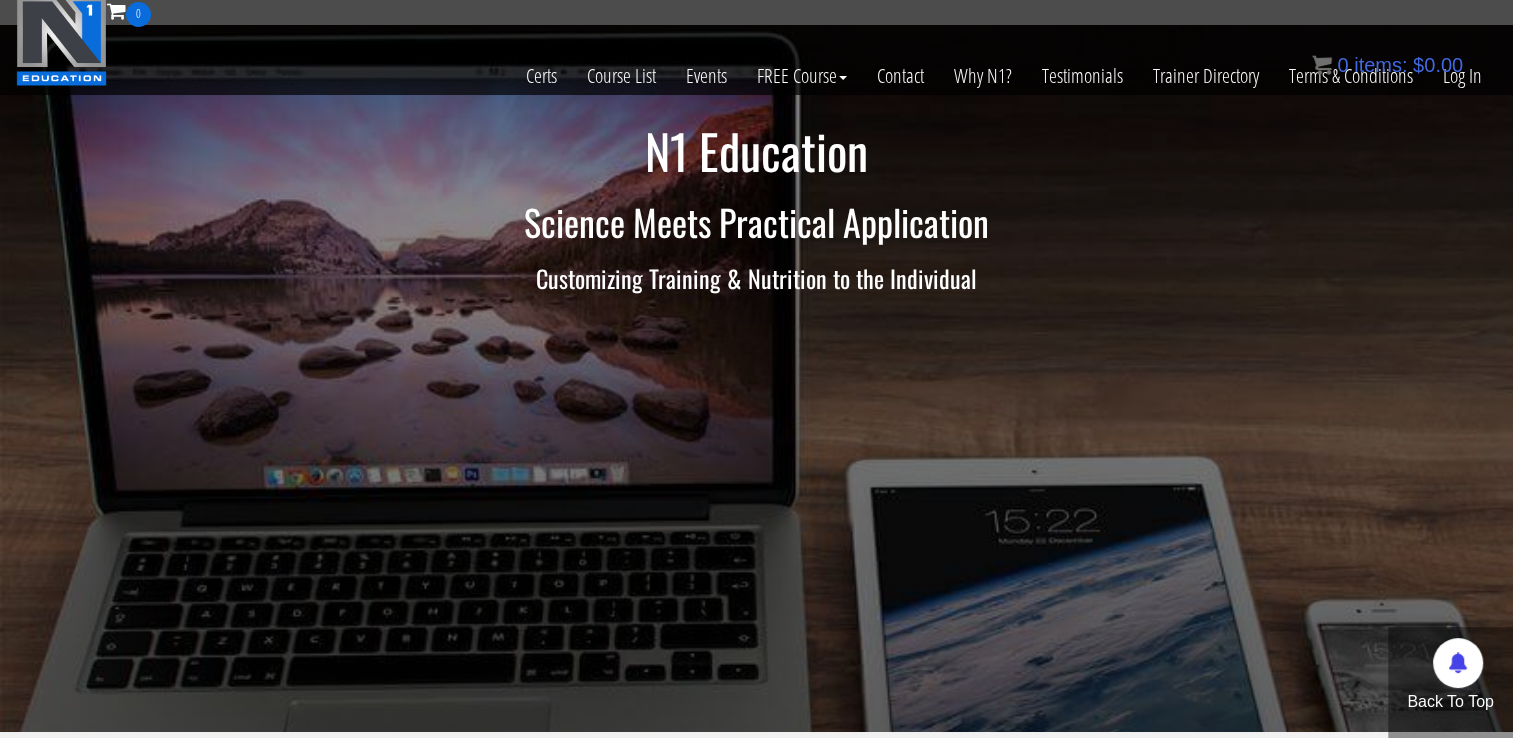 scroll, scrollTop: 0, scrollLeft: 0, axis: both 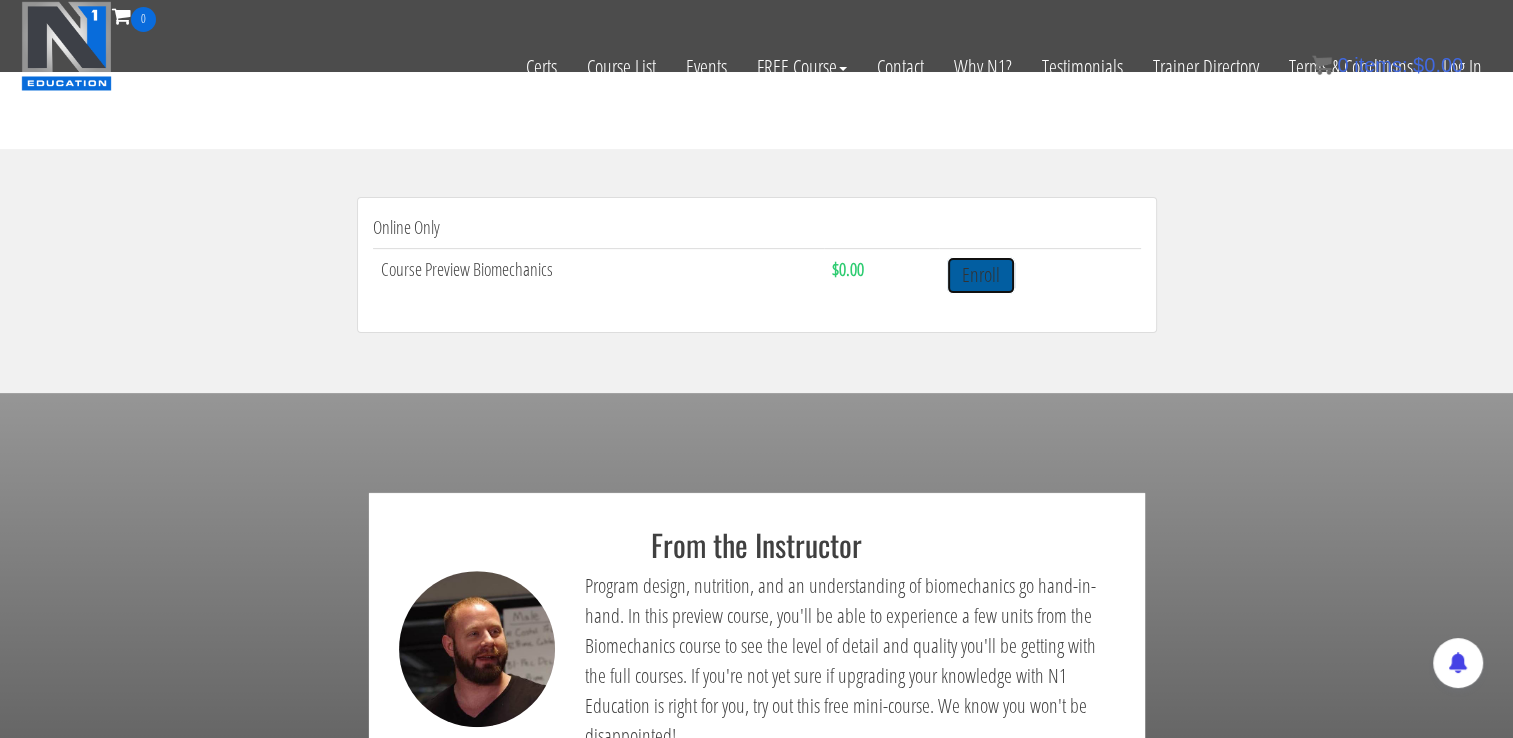 click on "Enroll" at bounding box center (981, 275) 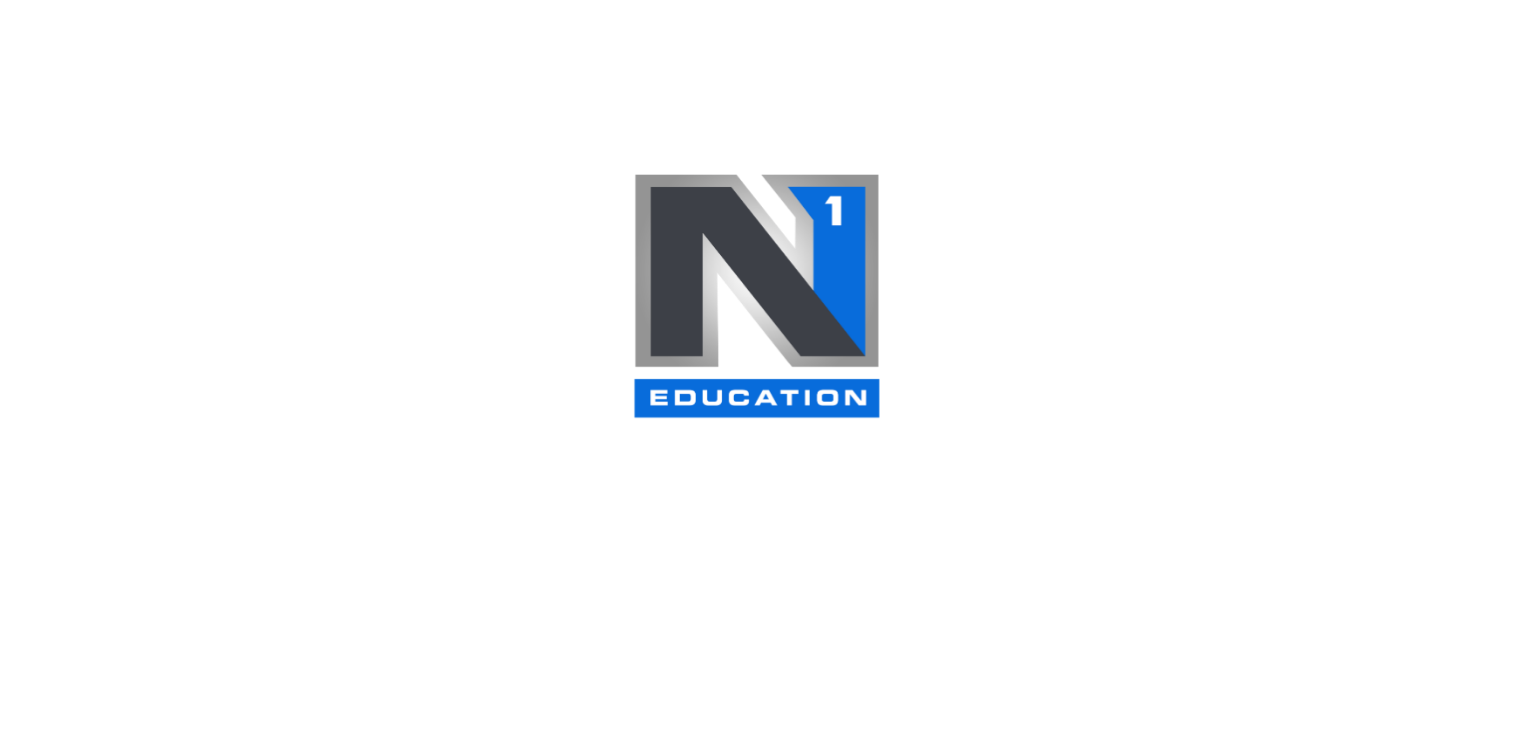 scroll, scrollTop: 0, scrollLeft: 0, axis: both 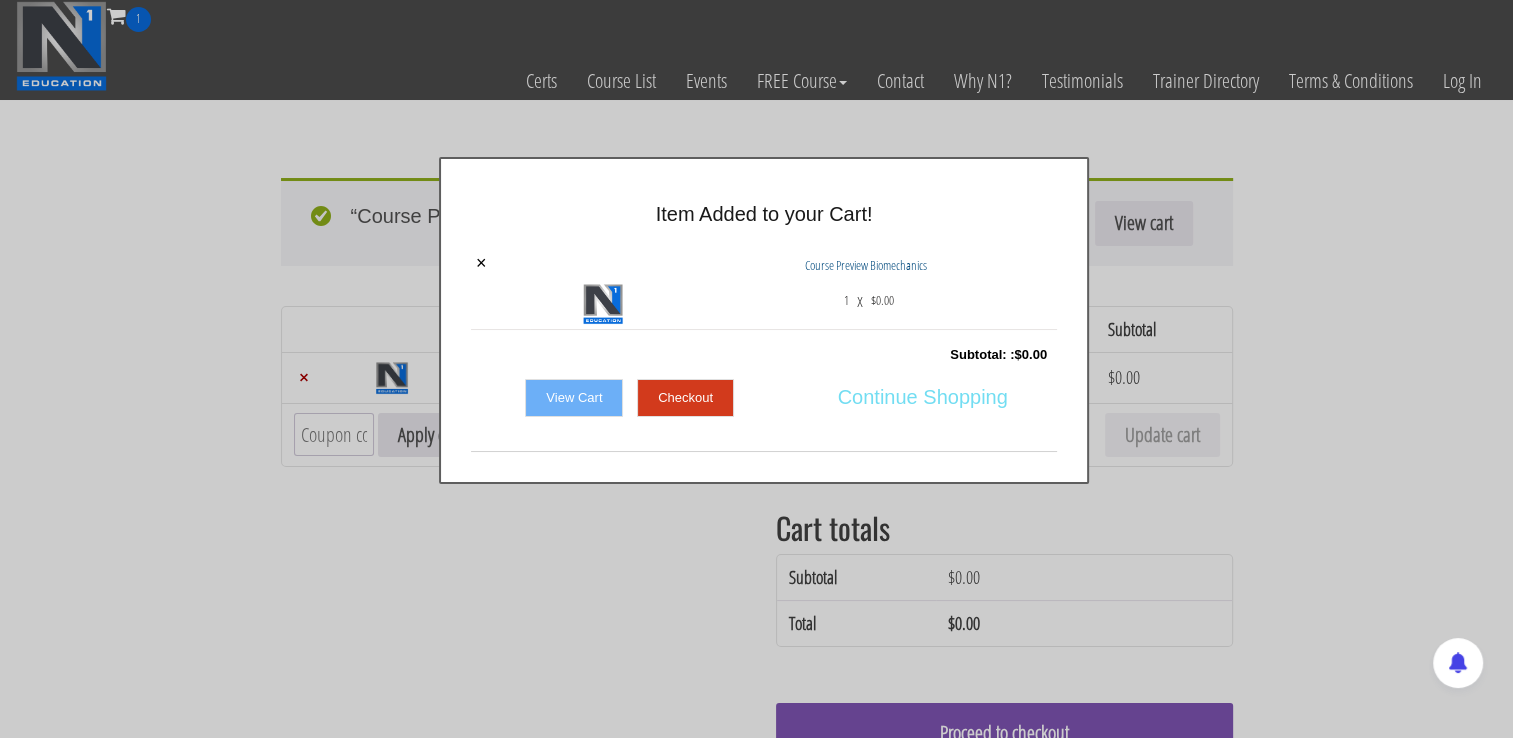 click on "Continue Shopping" at bounding box center [923, 397] 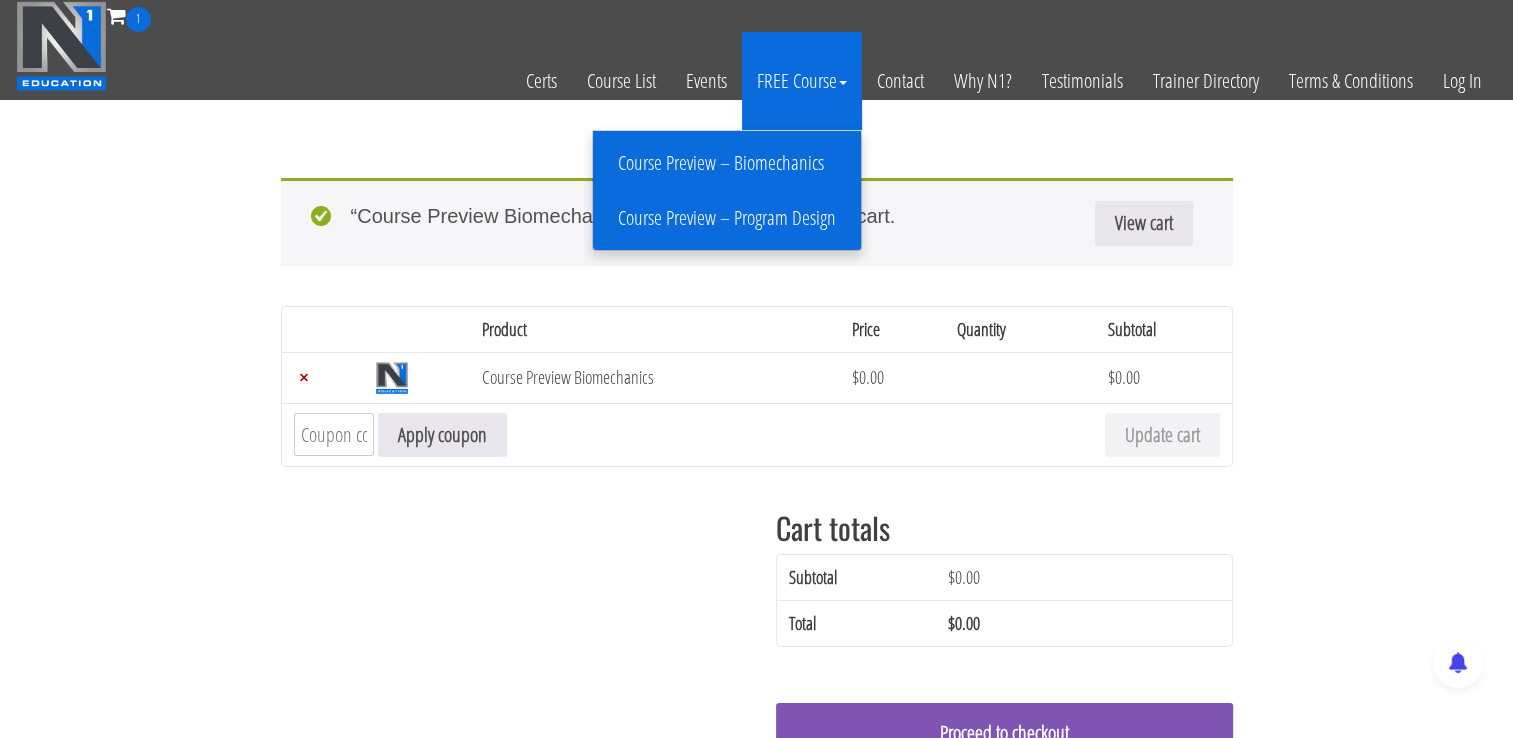 click on "Course Preview – Program Design" at bounding box center (727, 218) 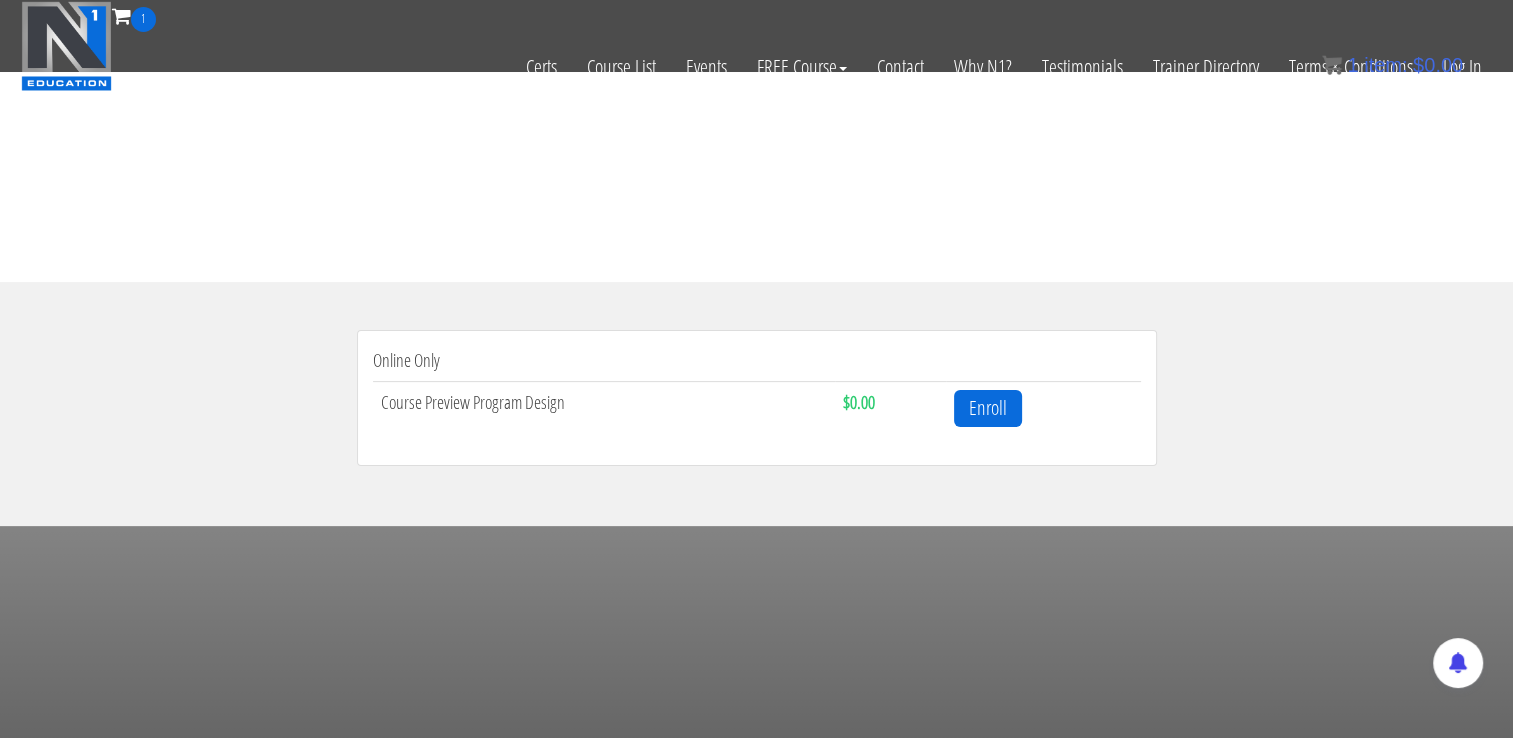 scroll, scrollTop: 500, scrollLeft: 0, axis: vertical 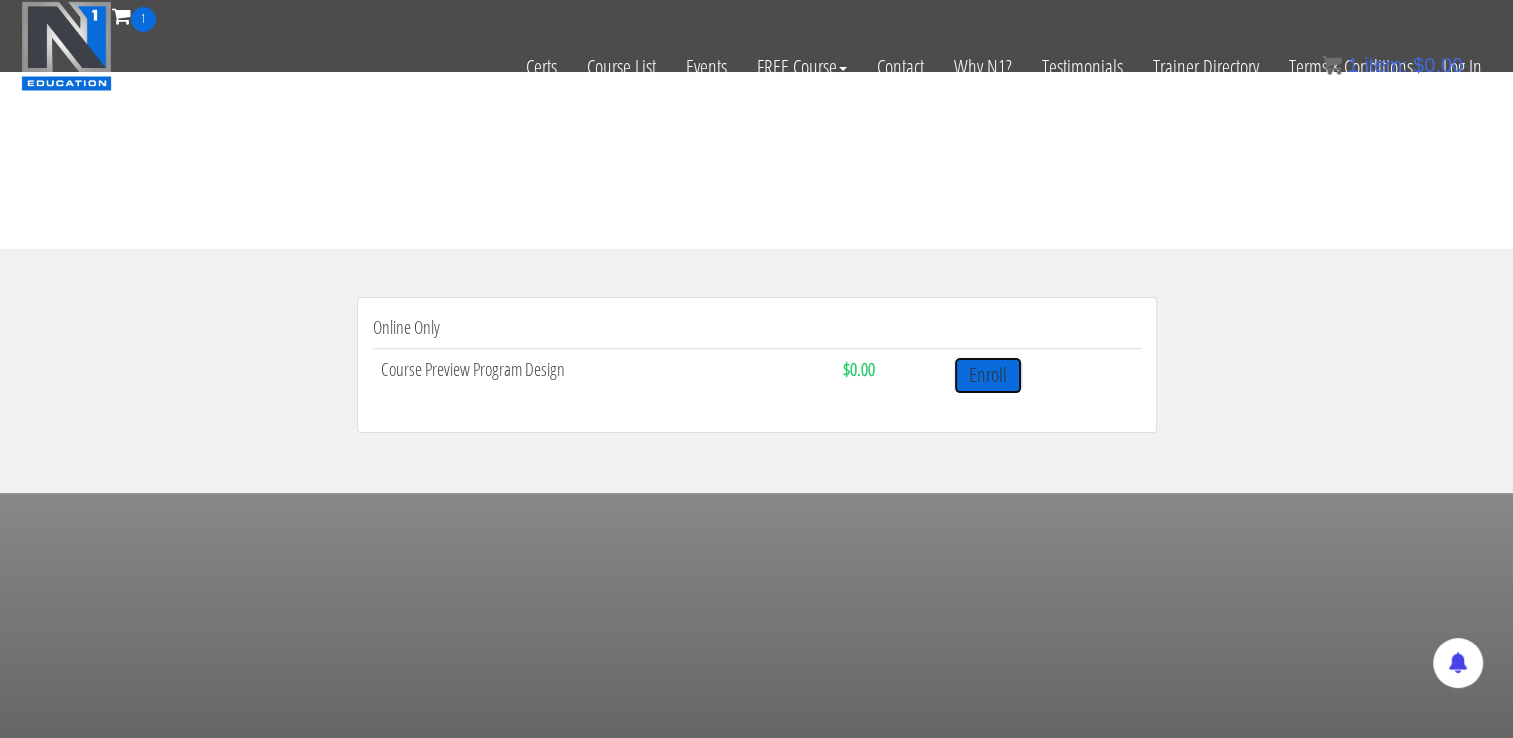 click on "Enroll" at bounding box center (988, 375) 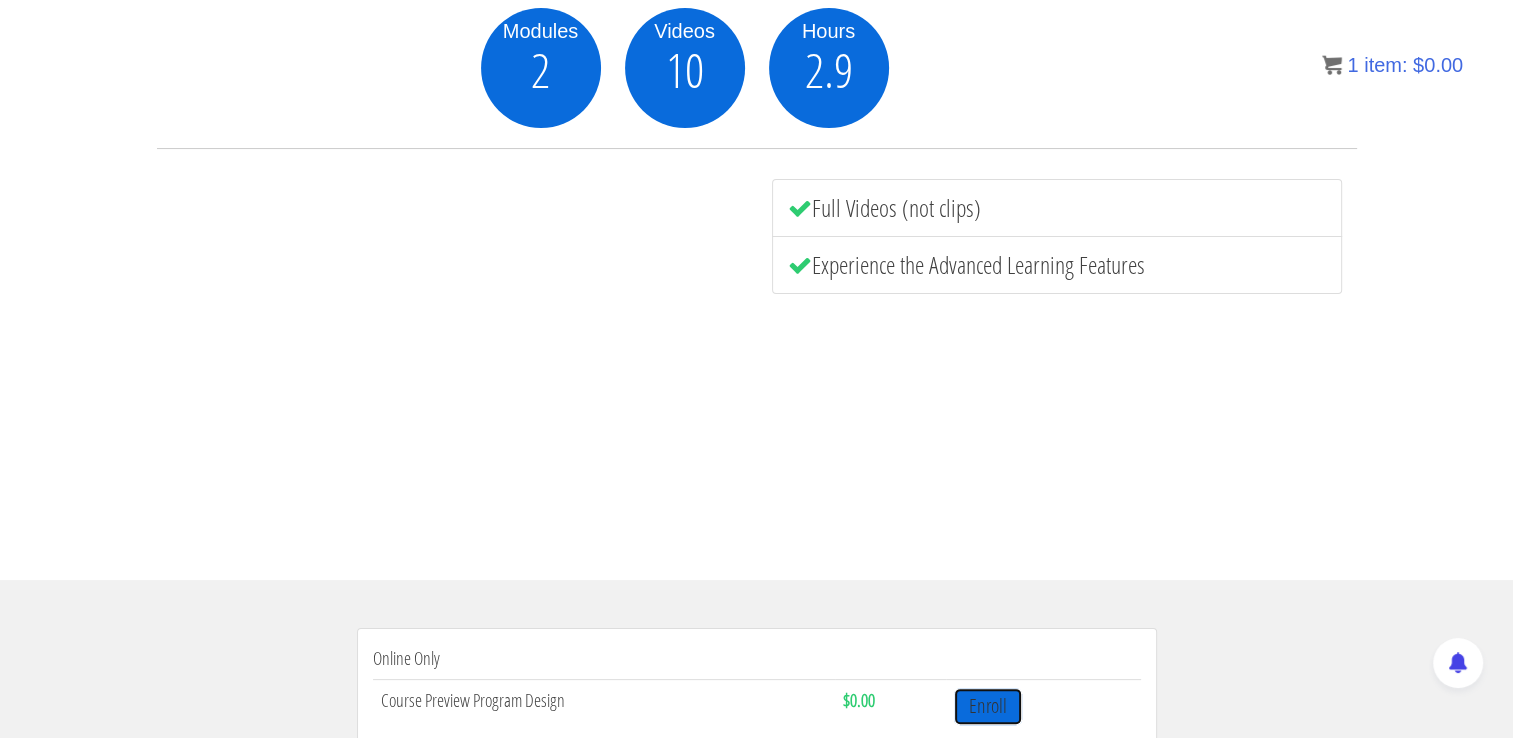 scroll, scrollTop: 104, scrollLeft: 0, axis: vertical 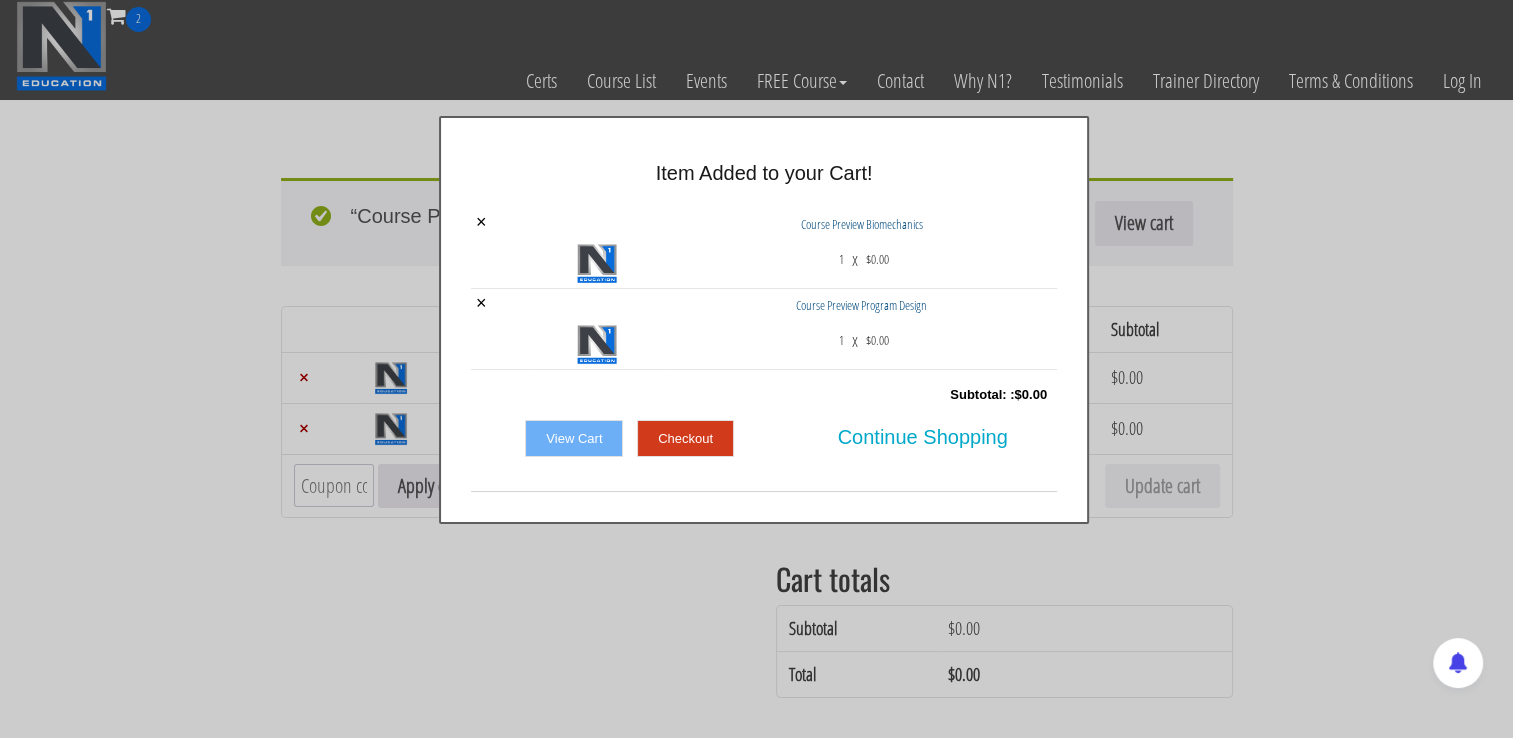 click on "Checkout" at bounding box center (685, 439) 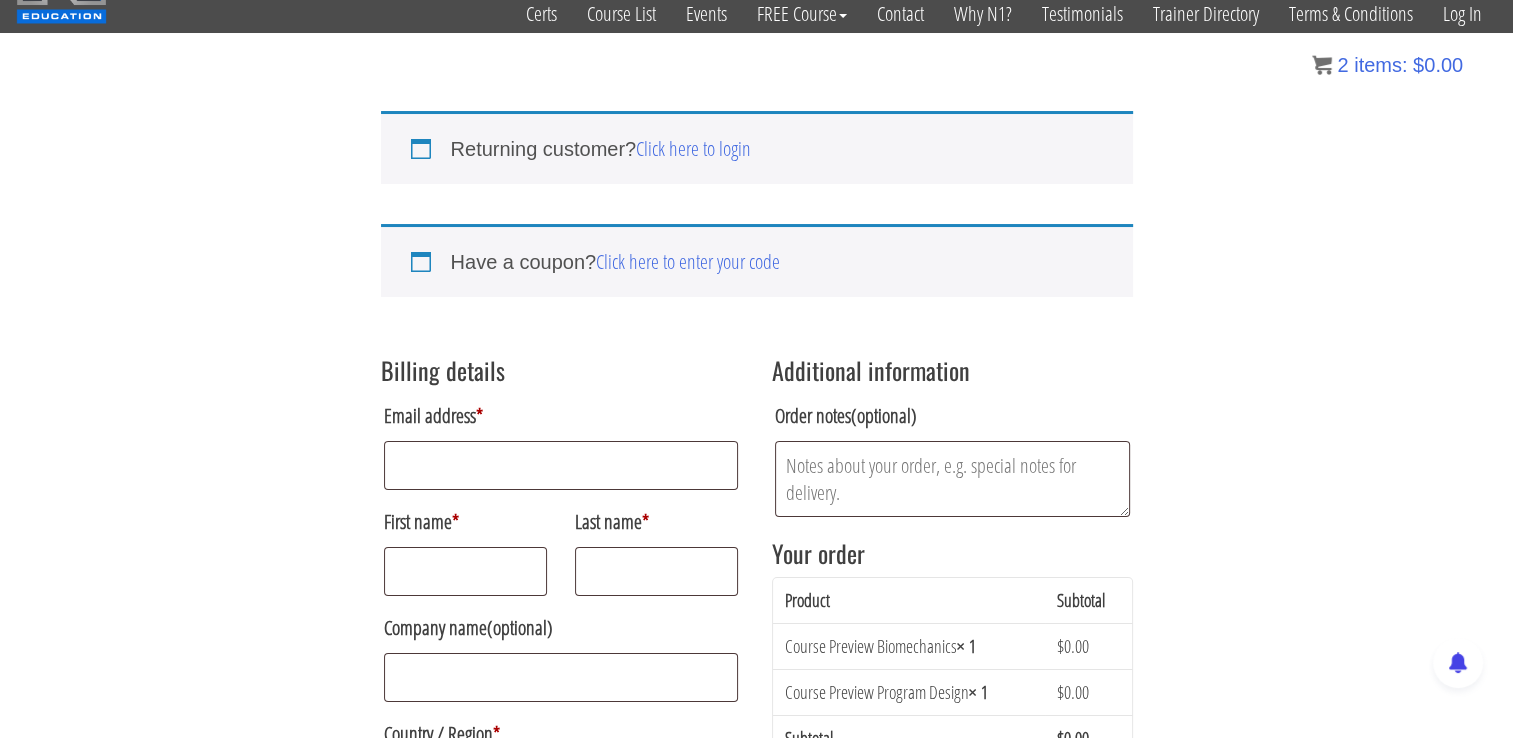 scroll, scrollTop: 200, scrollLeft: 0, axis: vertical 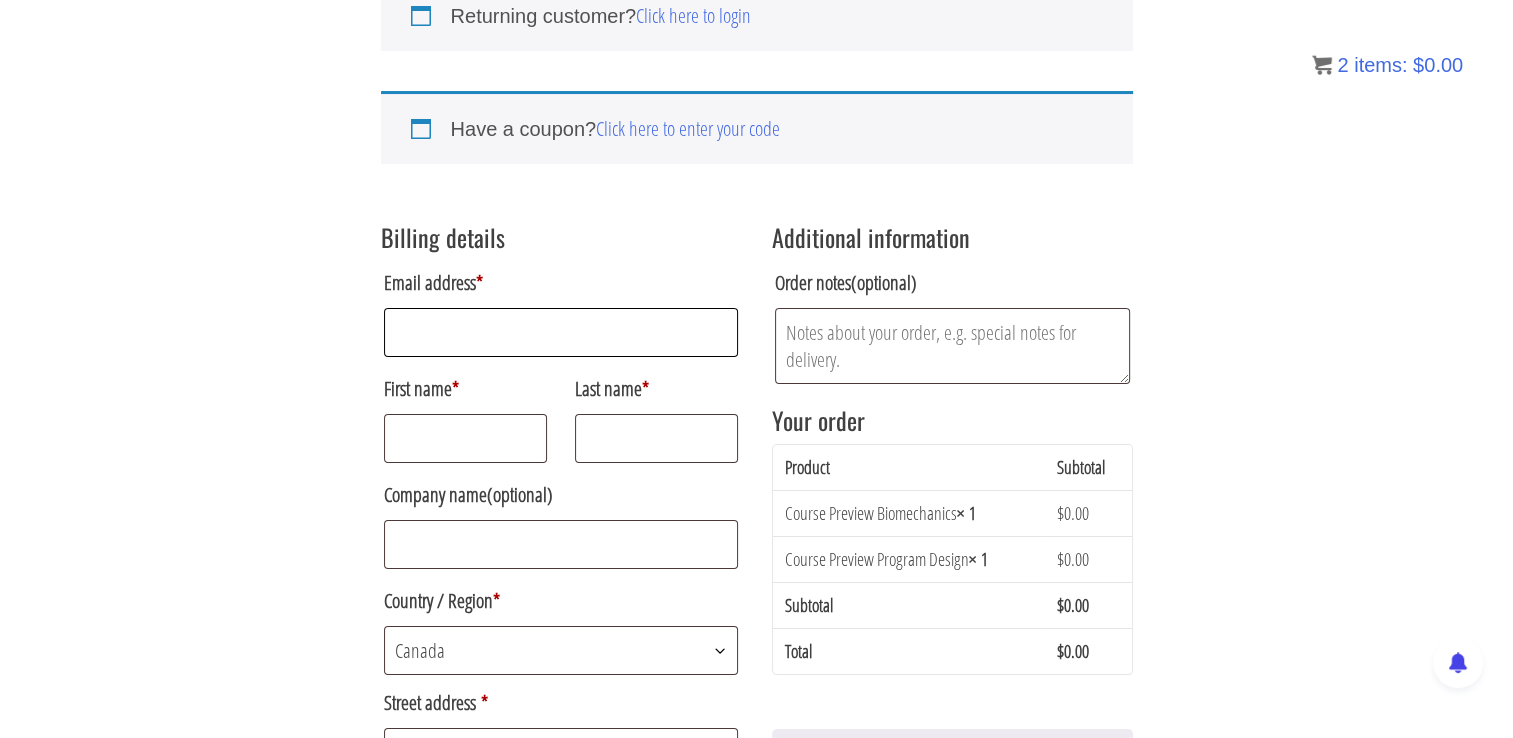 click on "Email address  *" at bounding box center [561, 332] 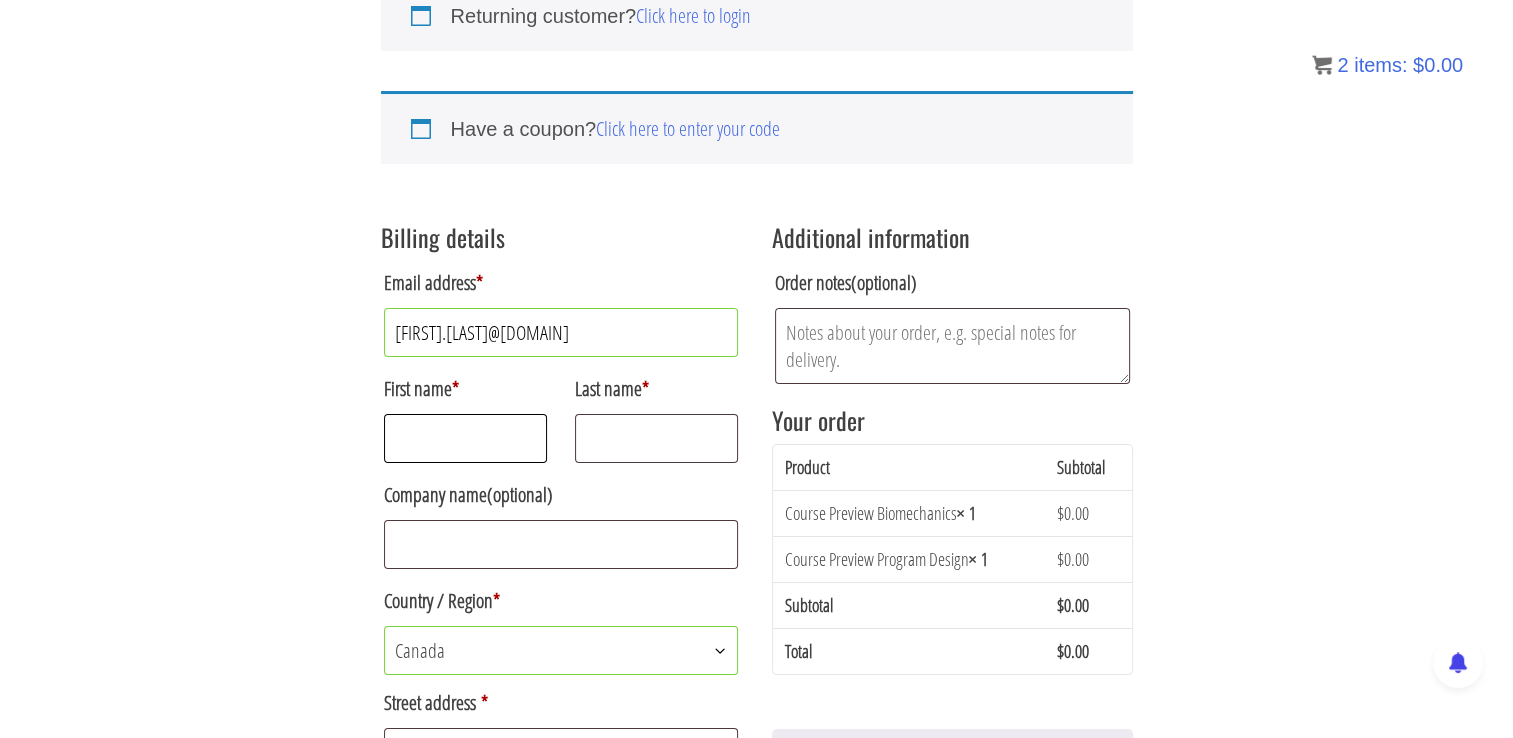 click on "First name  *" at bounding box center [466, 438] 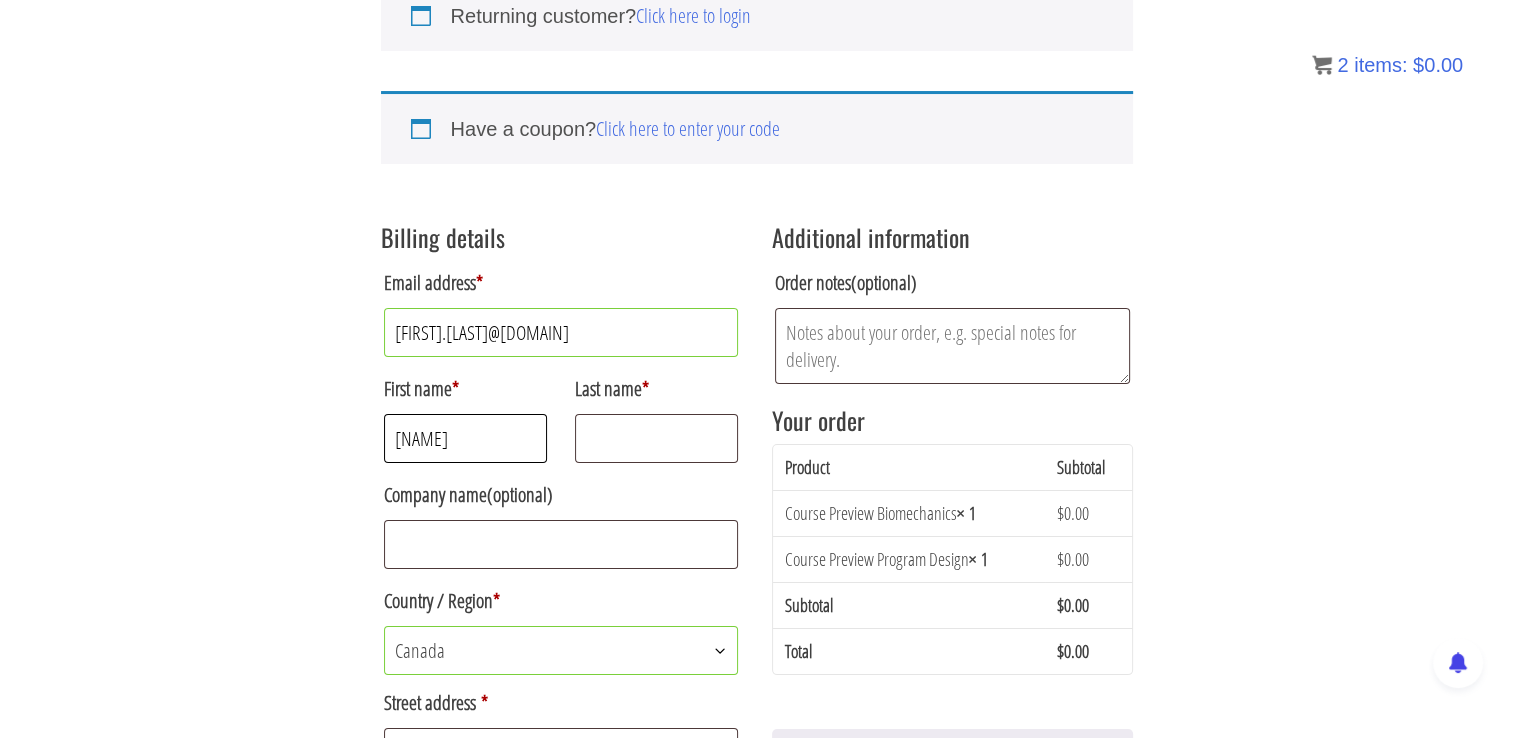 type on "Siawash" 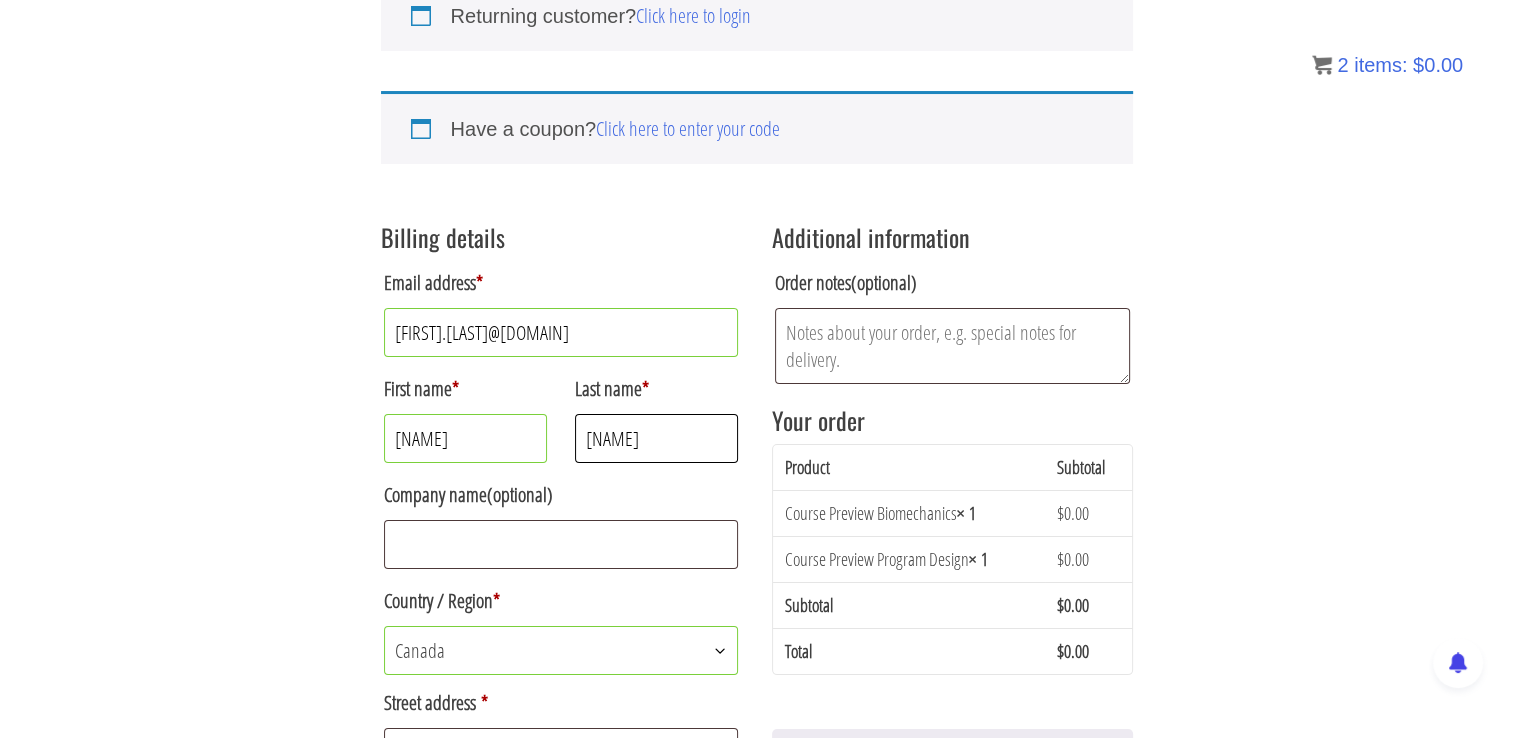 type on "Ahmadi" 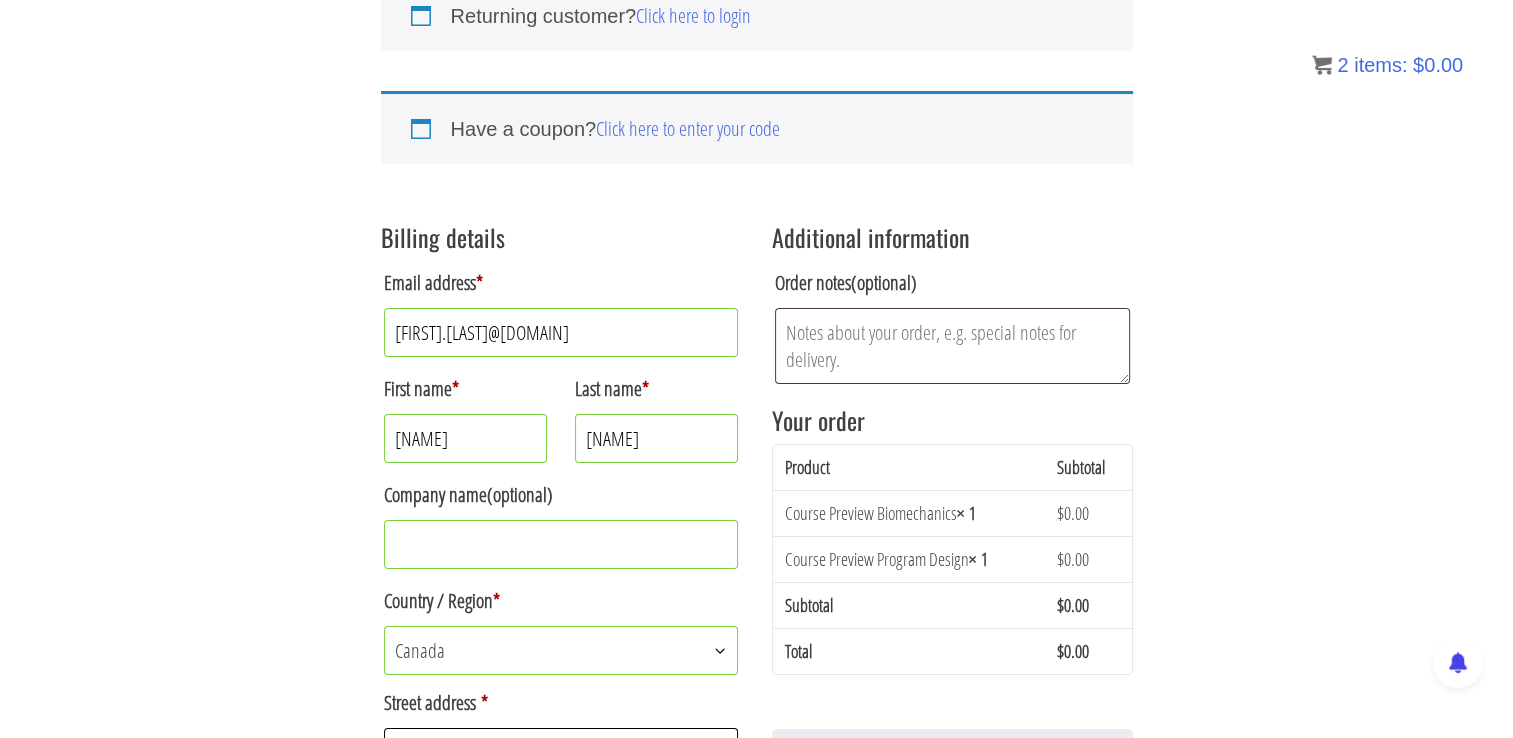 scroll, scrollTop: 238, scrollLeft: 0, axis: vertical 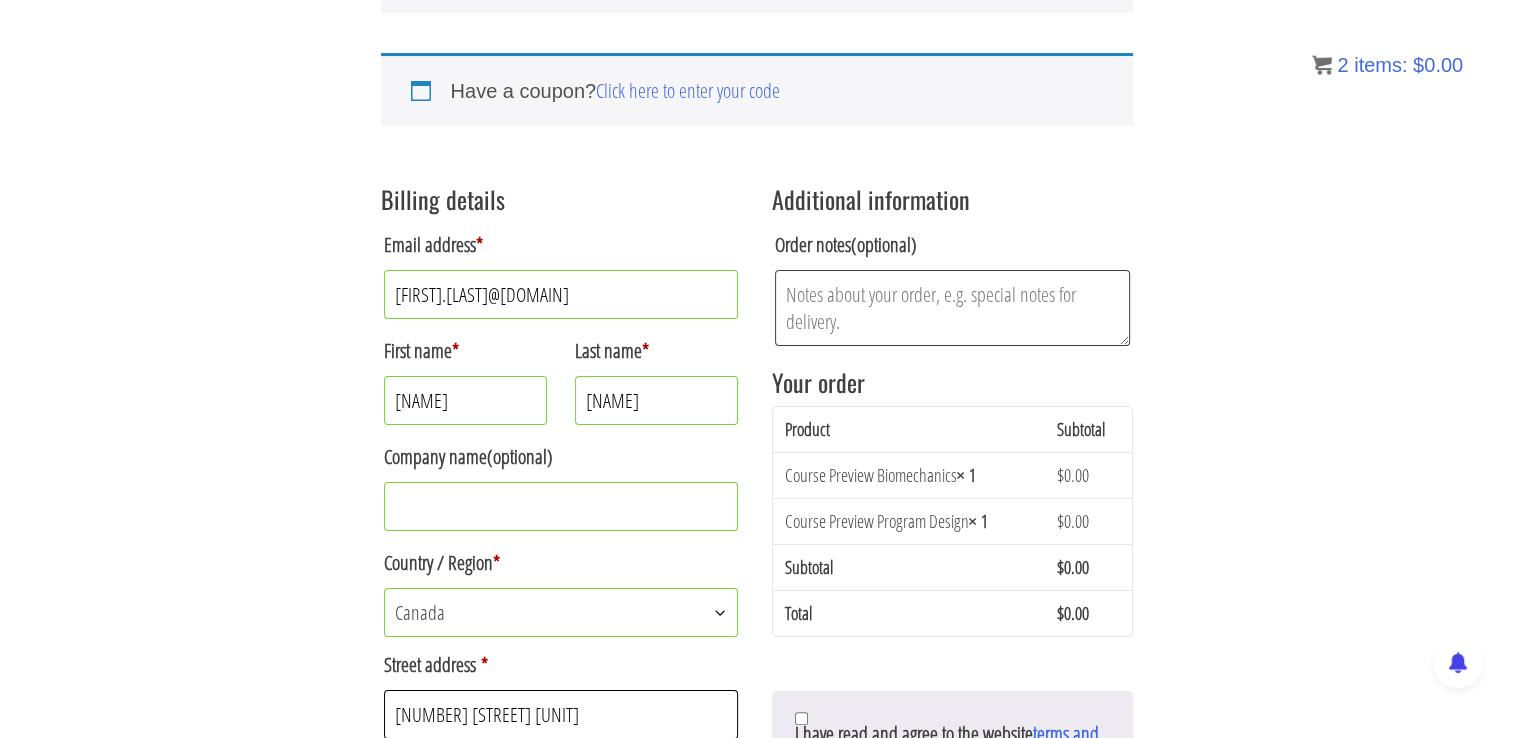 type on "15 Biggs Ave" 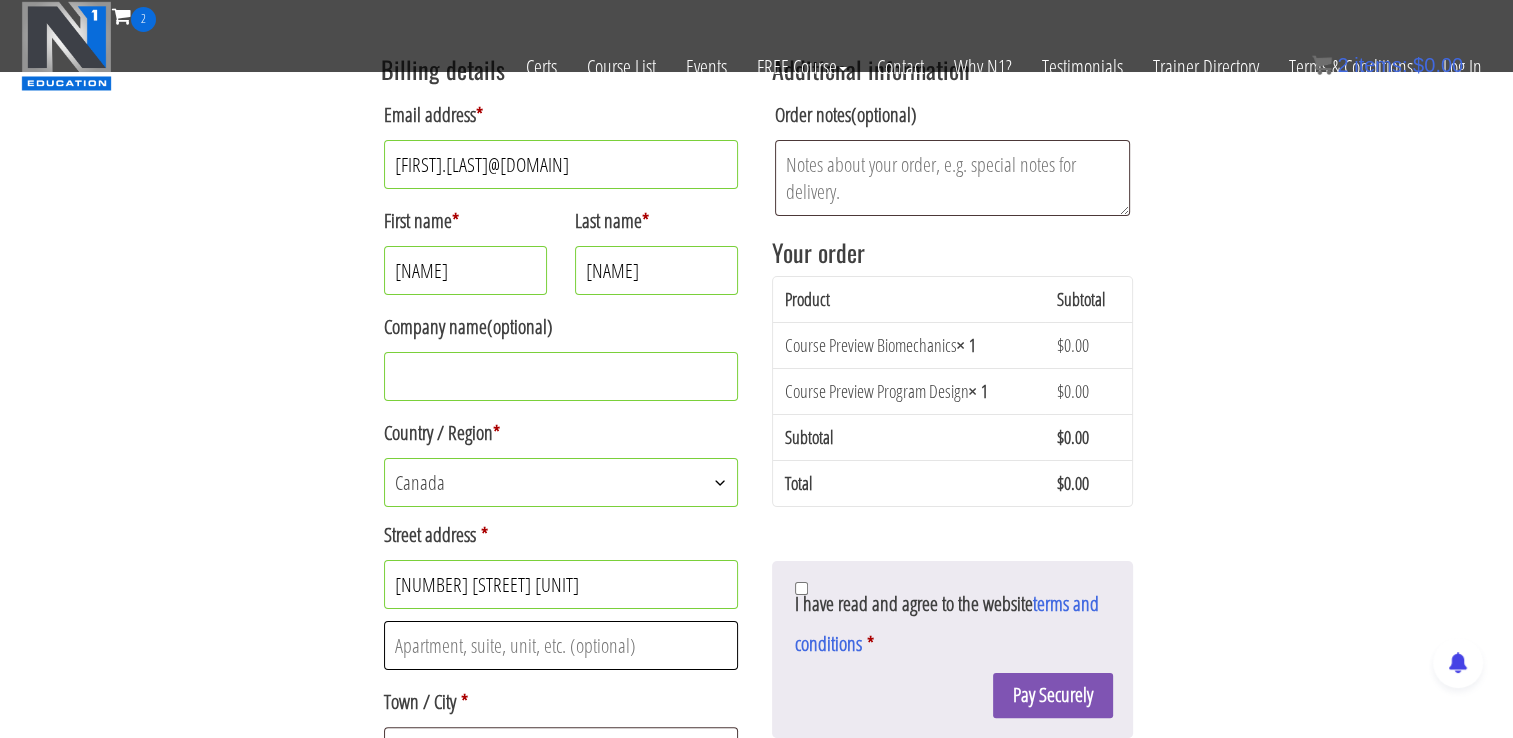 scroll, scrollTop: 644, scrollLeft: 0, axis: vertical 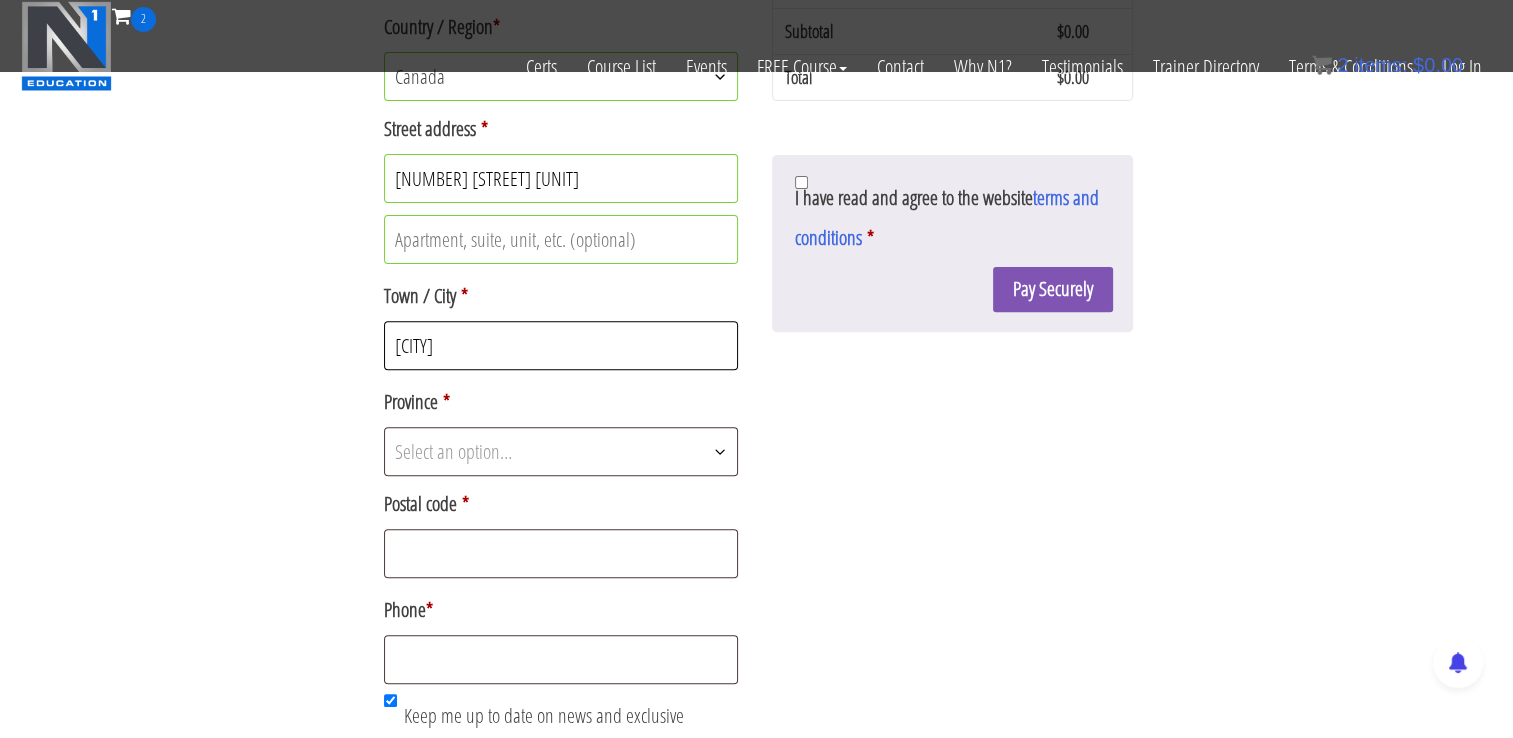 type on "Ancaster" 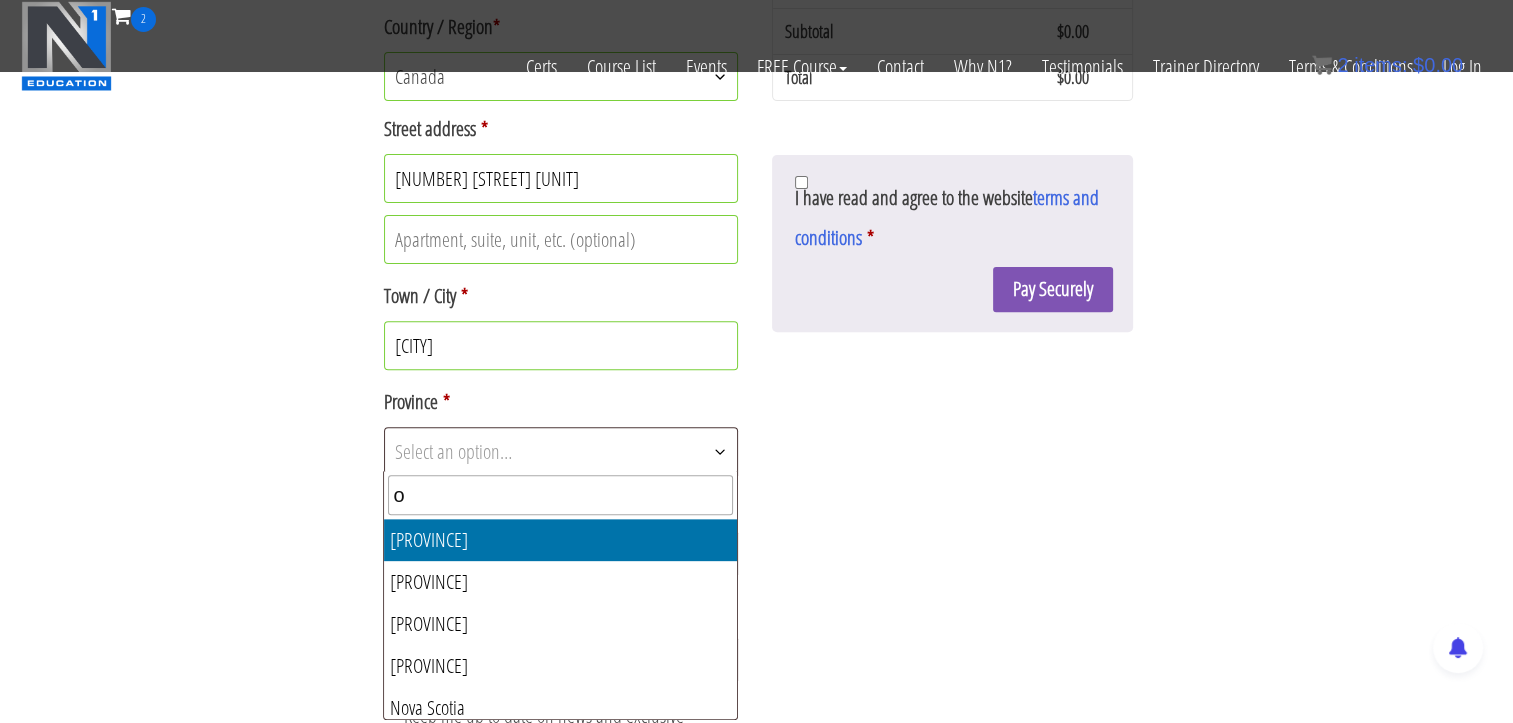 type on "on" 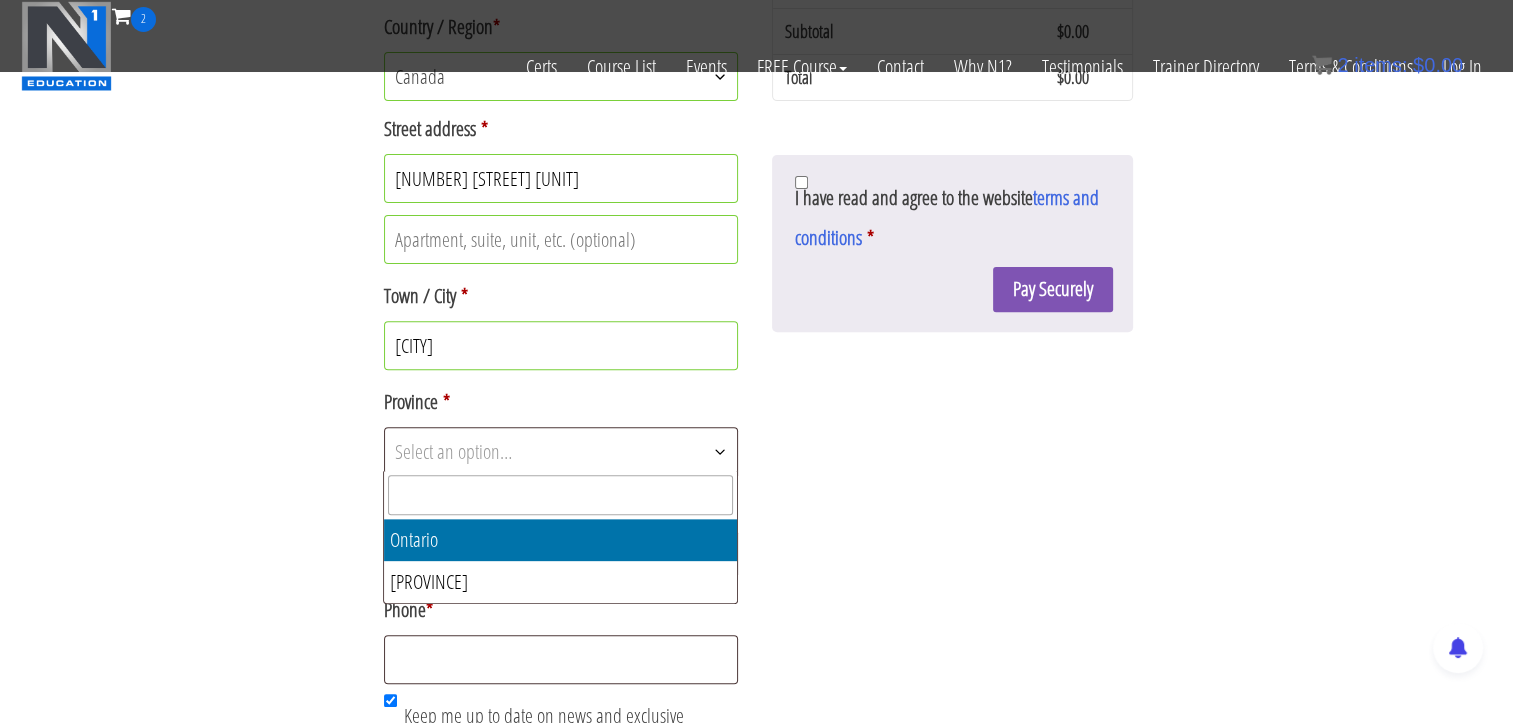 select on "ON" 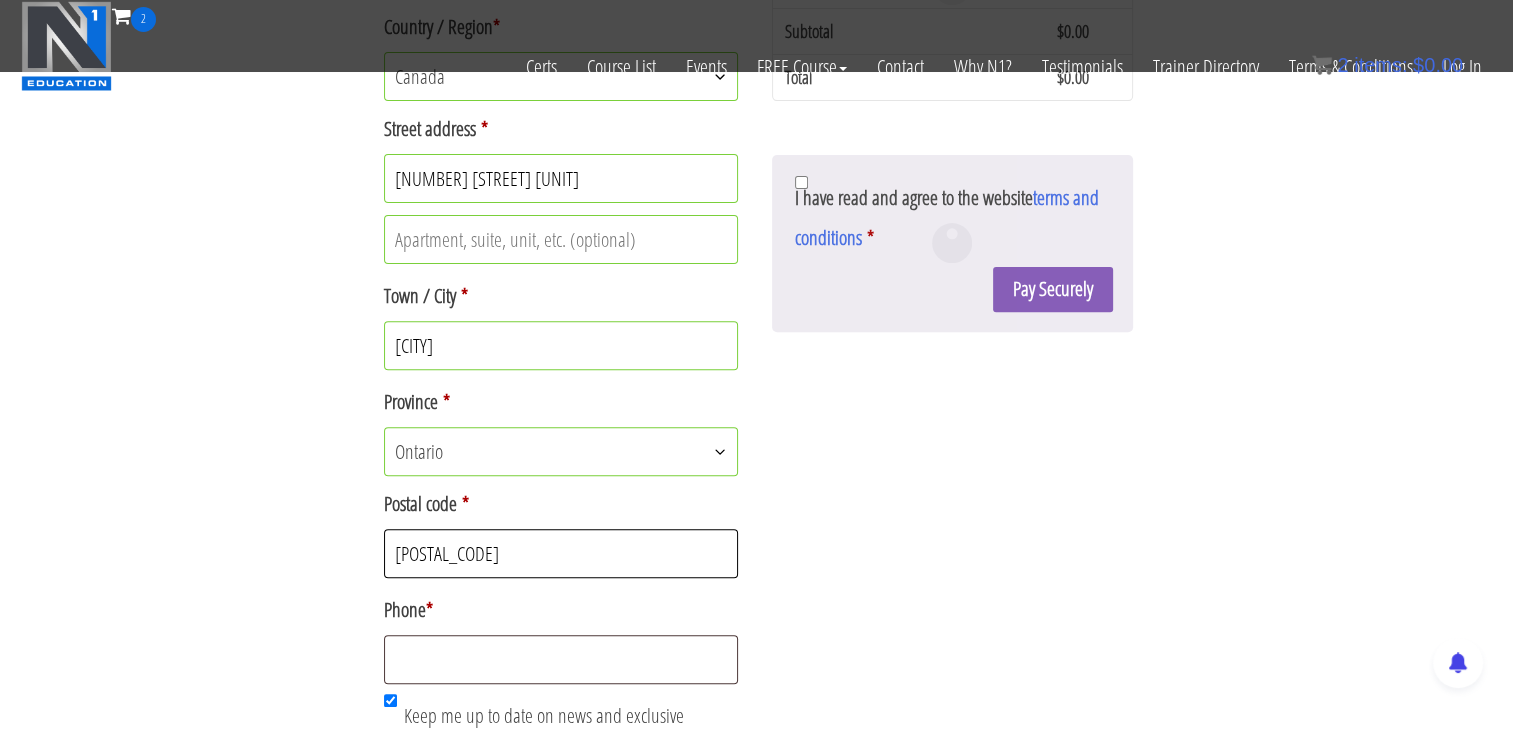 type on "L9K 1R8" 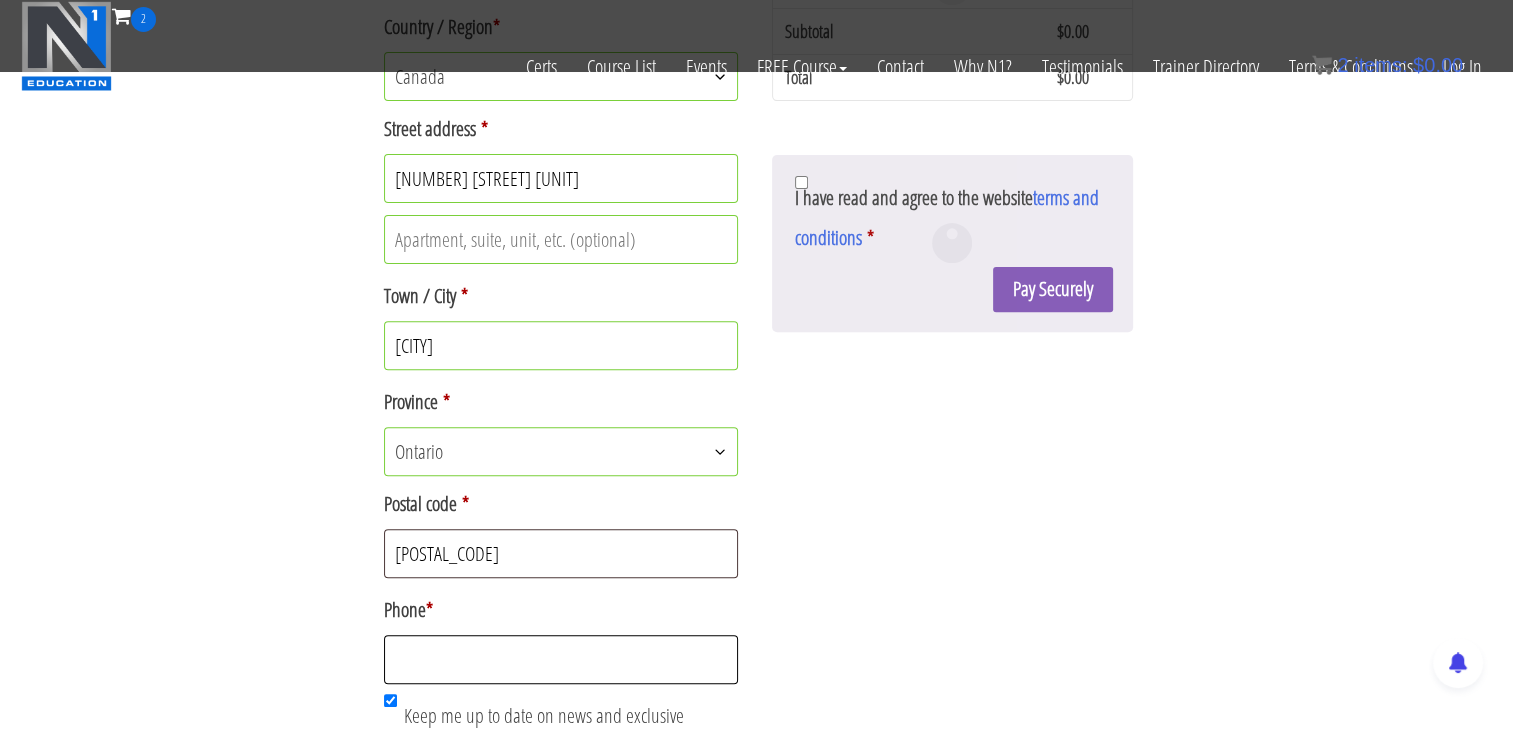 click on "Phone  *" at bounding box center (561, 659) 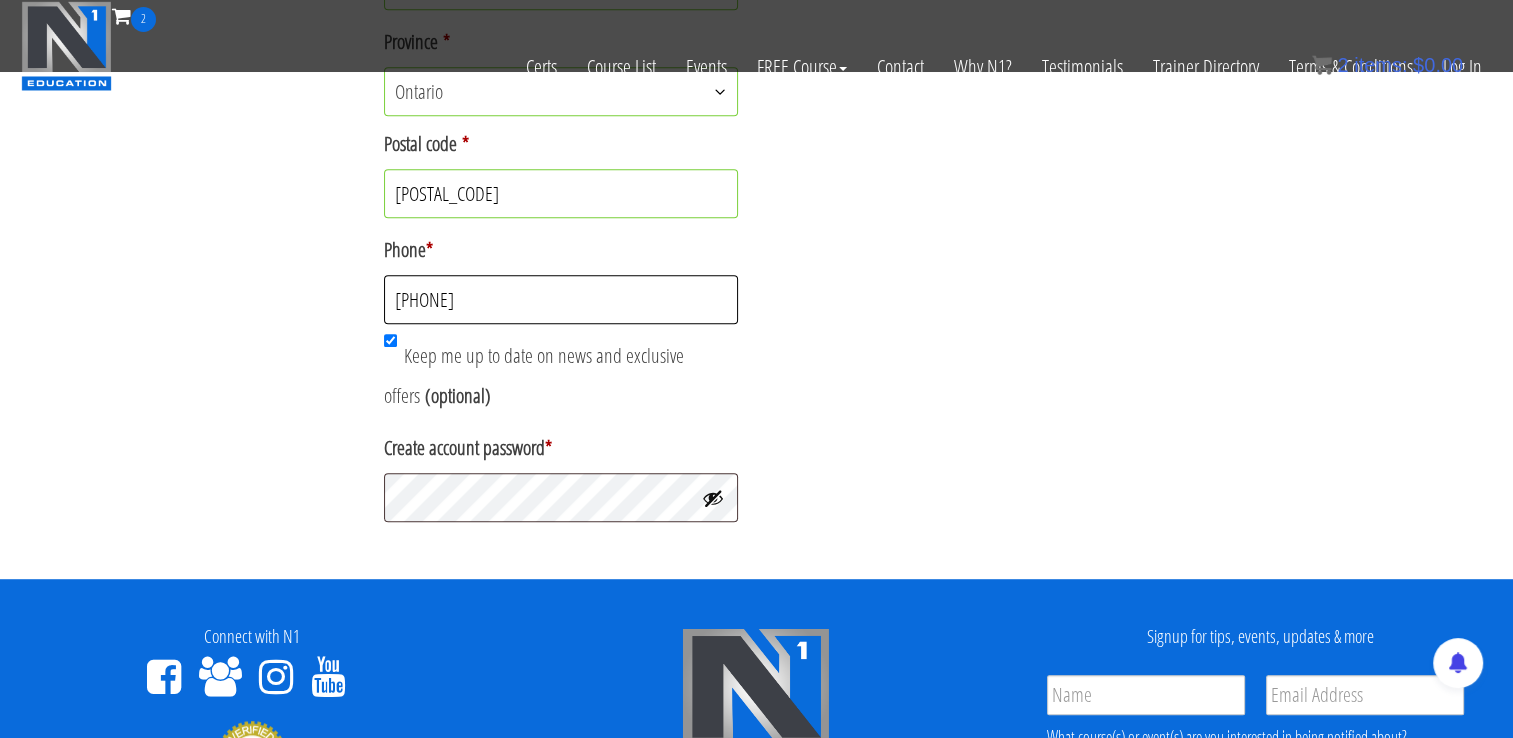 scroll, scrollTop: 1034, scrollLeft: 0, axis: vertical 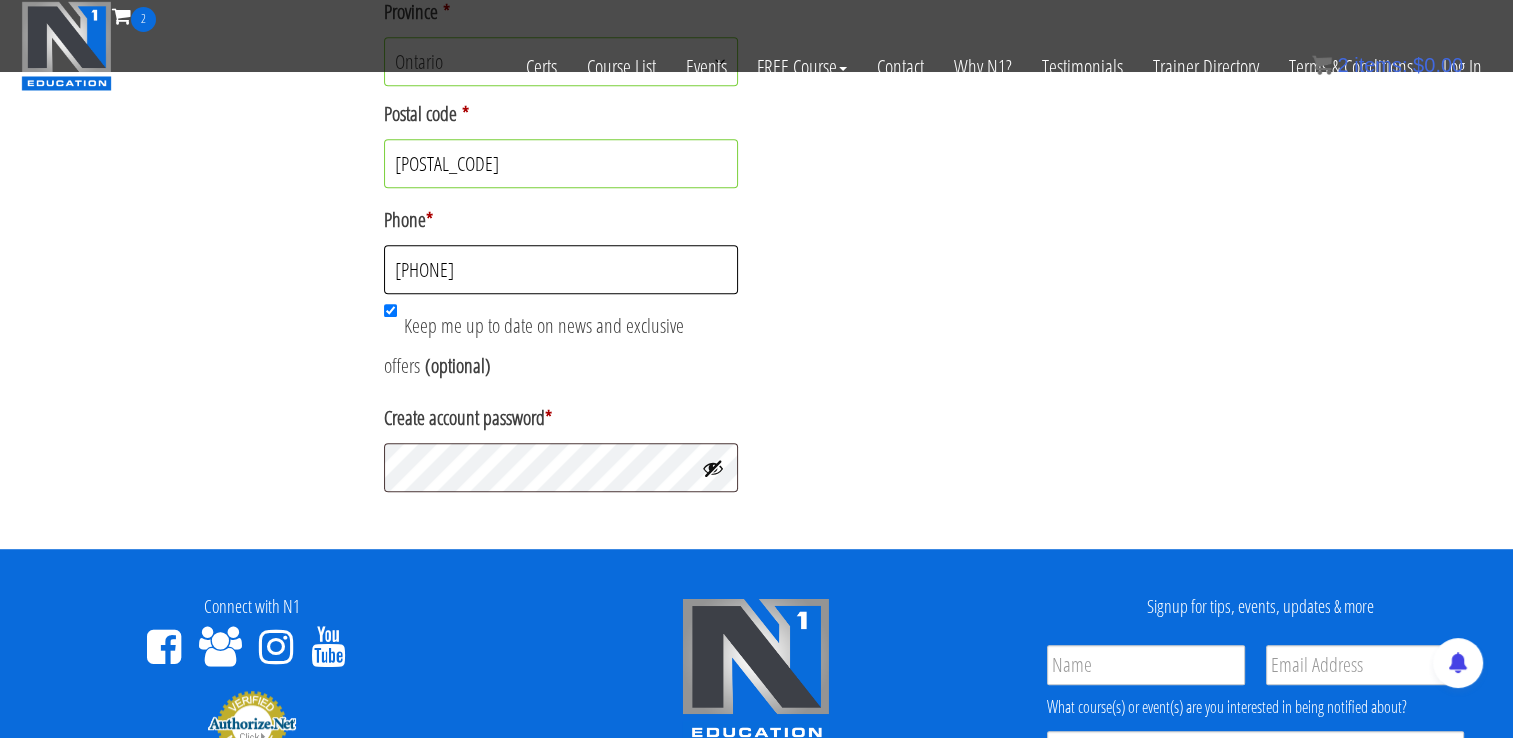 type on "9057459171" 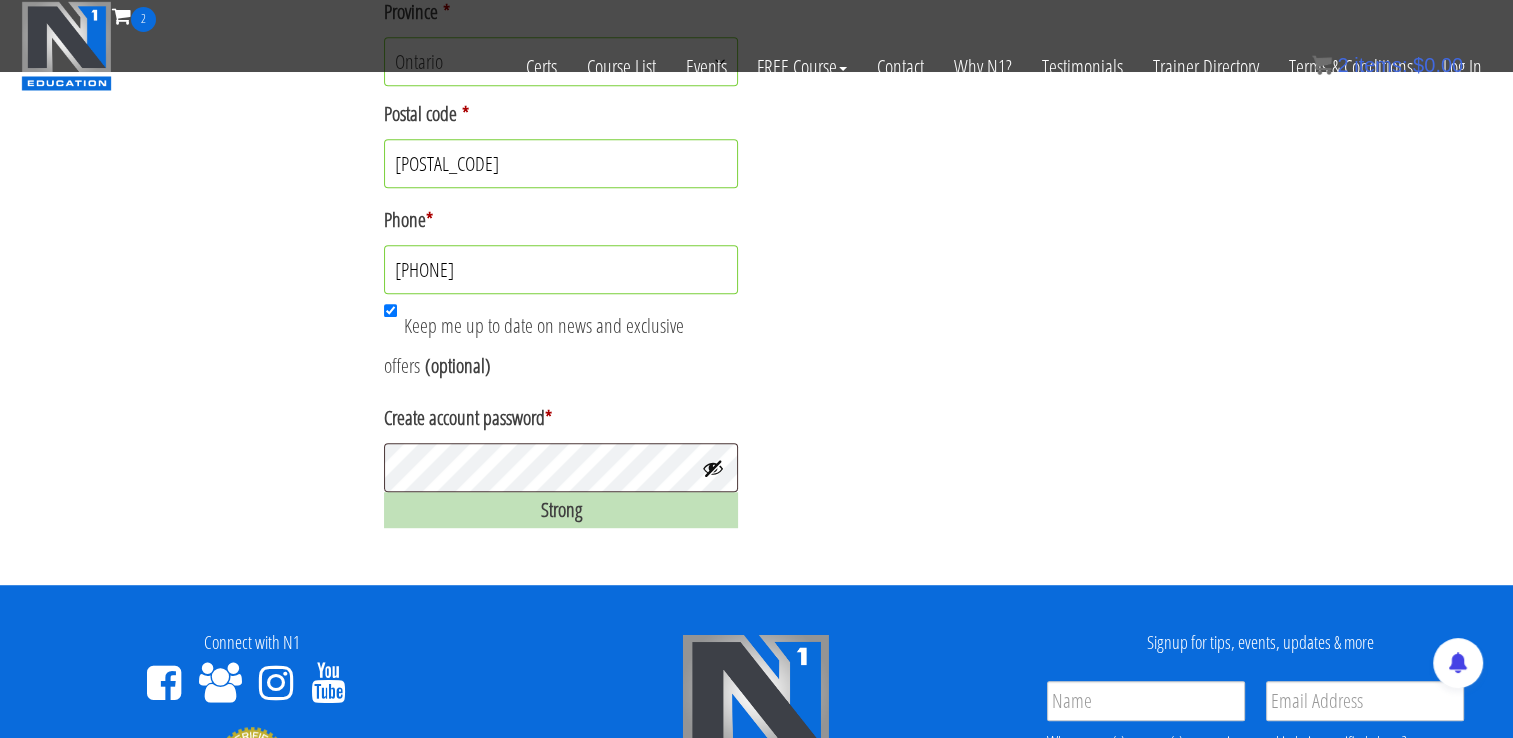 click at bounding box center (713, 468) 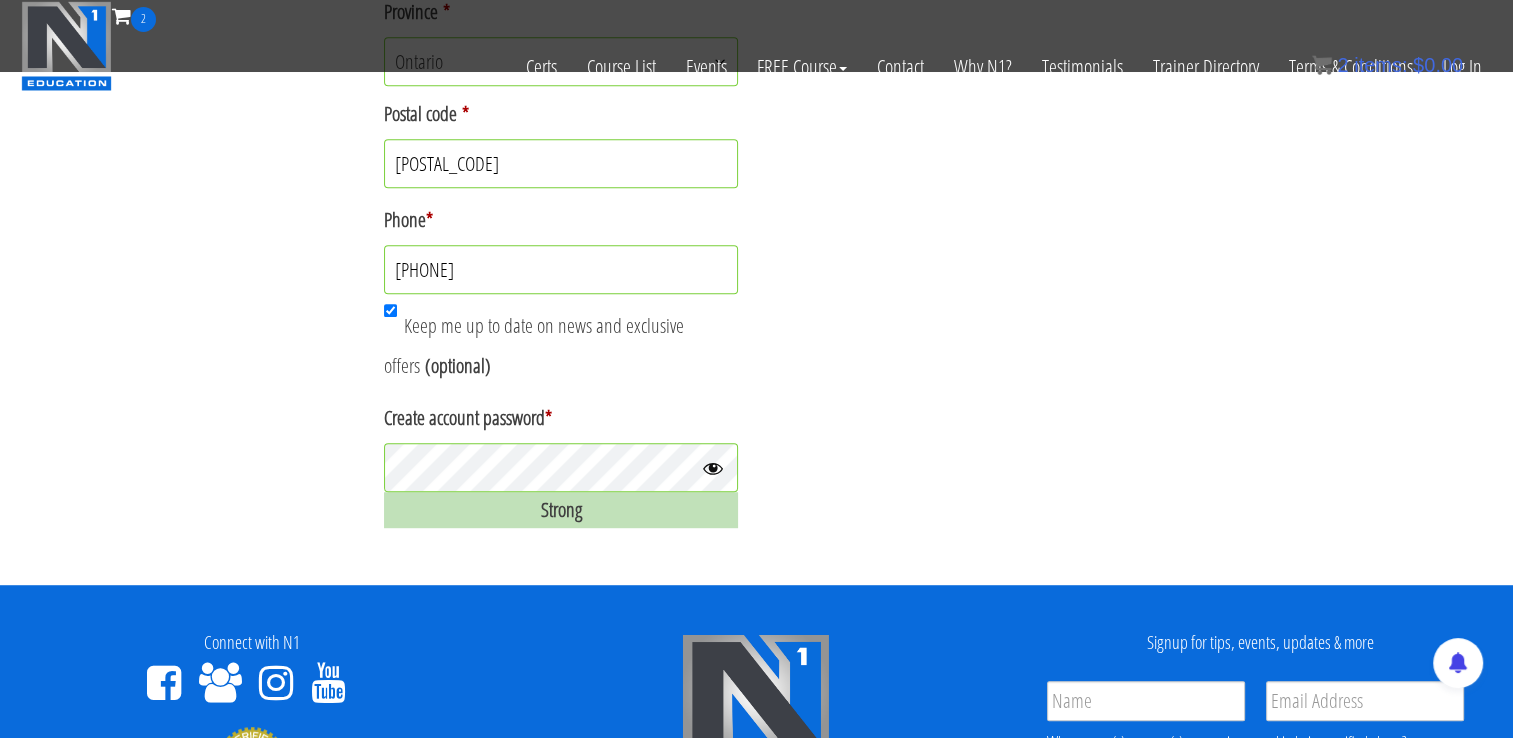 click on "Create account password  * Strong" at bounding box center (561, 466) 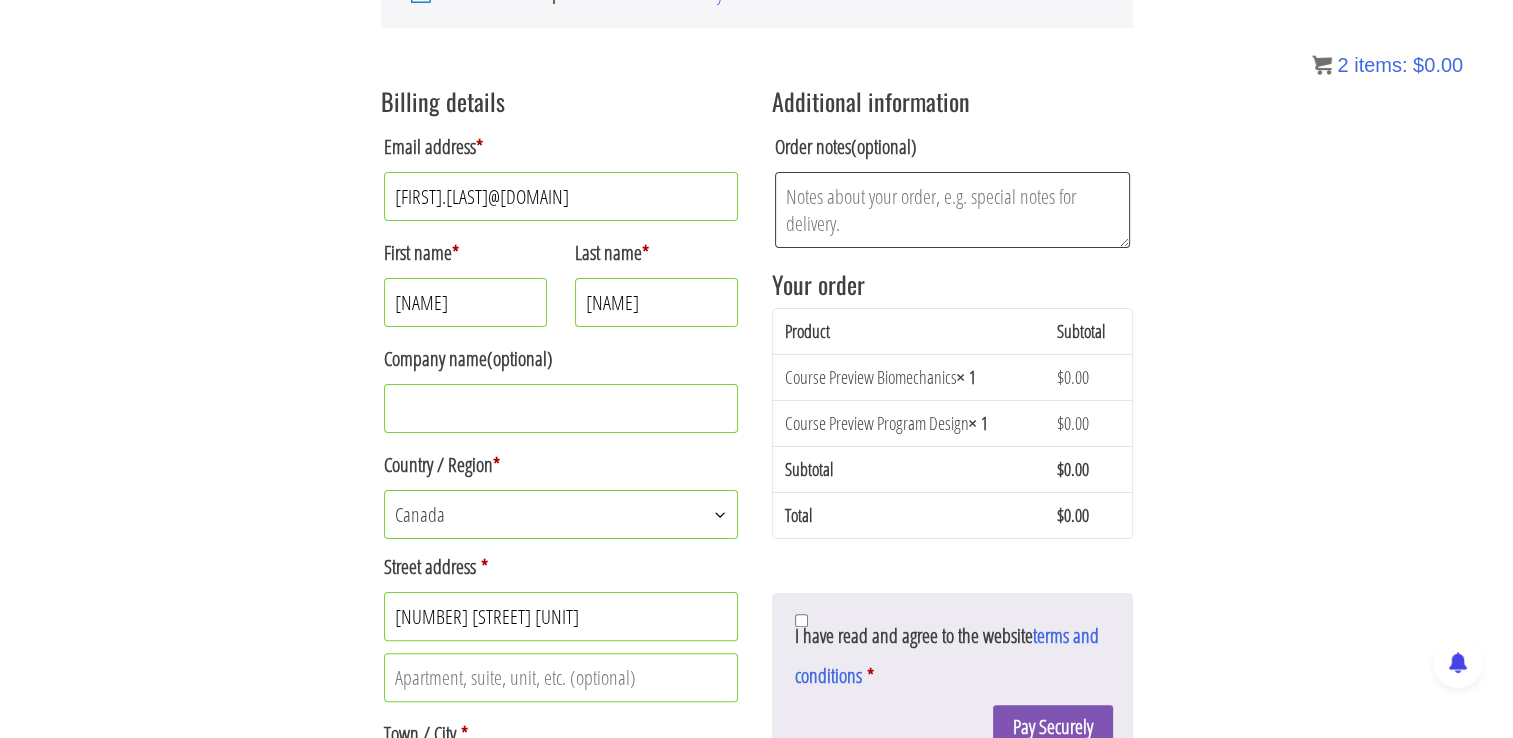scroll, scrollTop: 351, scrollLeft: 0, axis: vertical 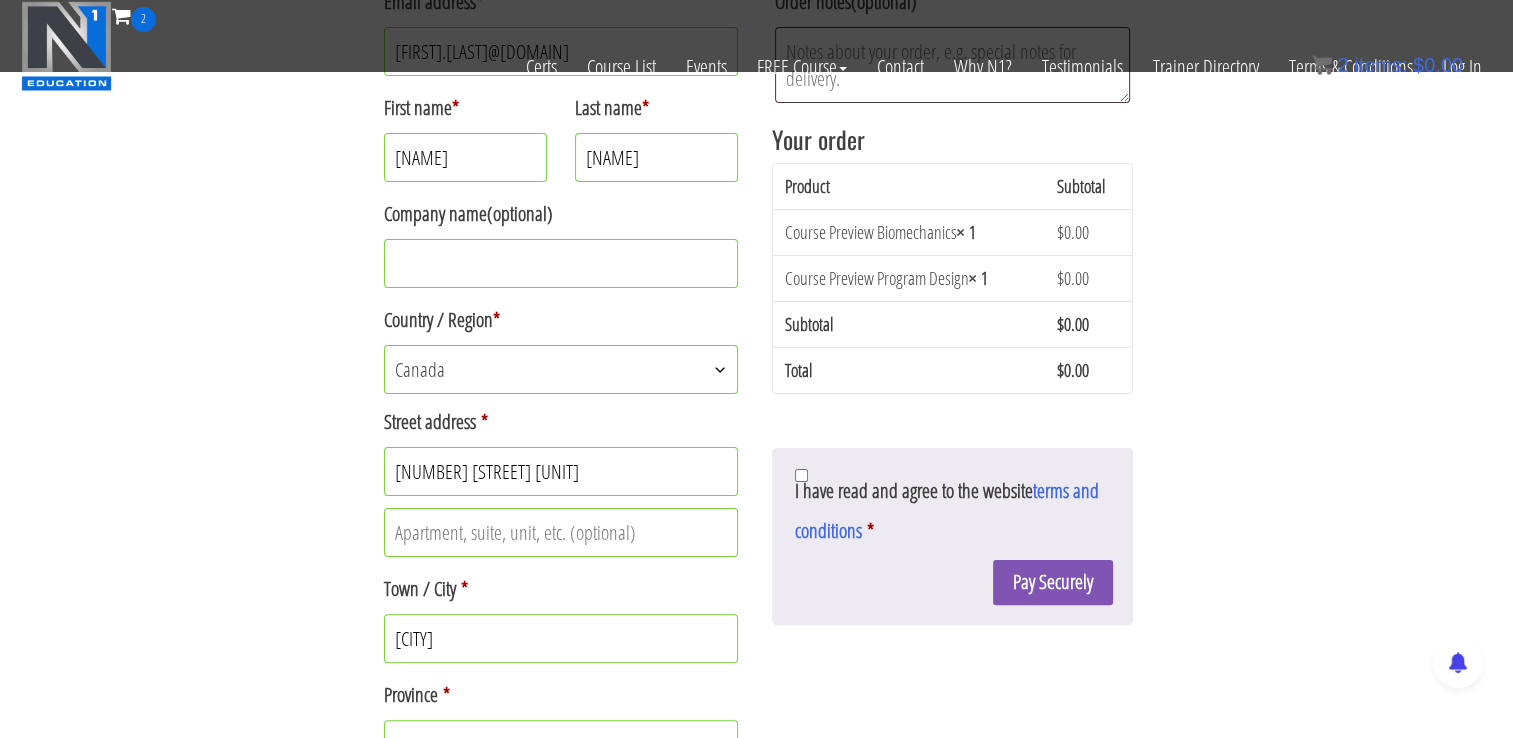 click on "Latest Revision: March 10th, 2023
Non Disclosure Agreement – The Plain and Simple Summary
The plain and simple summary of what you are agreeing to by completing your purchase of the Courses and/or Certifications offered on this site (The Content):
You shall not to share, distribute, or otherwise disseminate The Content contained in these products. You may, and are encouraged to, apply such information for your personal use and/or in your practice.
You shall not attempt to re-teach The Content in any manner that might otherwise compete with or diminish the business of N1 Education, whether or not such action is in return for compensation. Including but not limited to; teaching a seminar, training camp, or webinar; writing articles or blogs, posting social media content (text or video), etc.
The “Legalese” Version:
1. Welcome to N1 Education!
n1.education
1.3 Privacy: At N1, we respect the privacy of our users. For details please see our  Privacy Policy.
2.3" at bounding box center (952, 536) 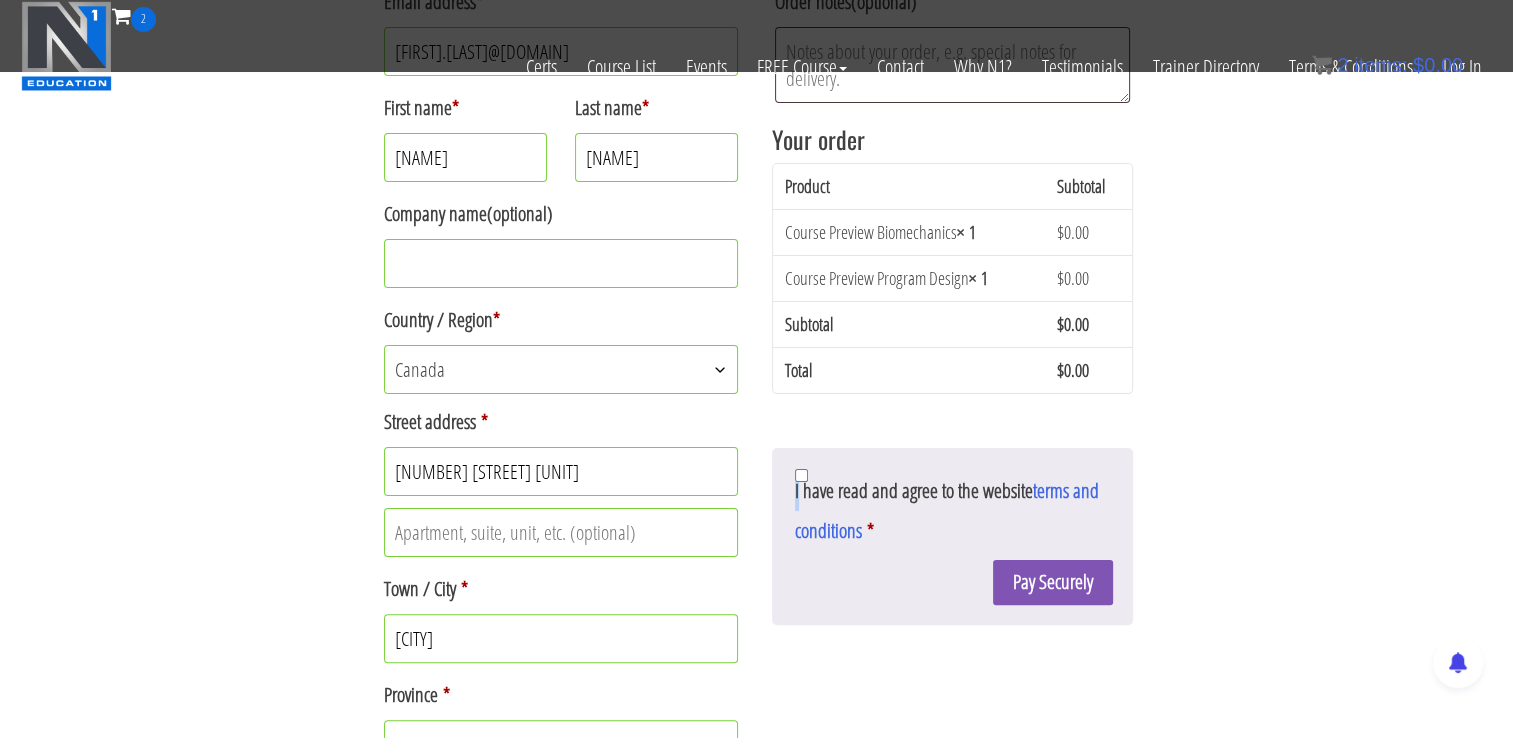 click on "I have read and agree to the website  terms and conditions   *" at bounding box center [952, 511] 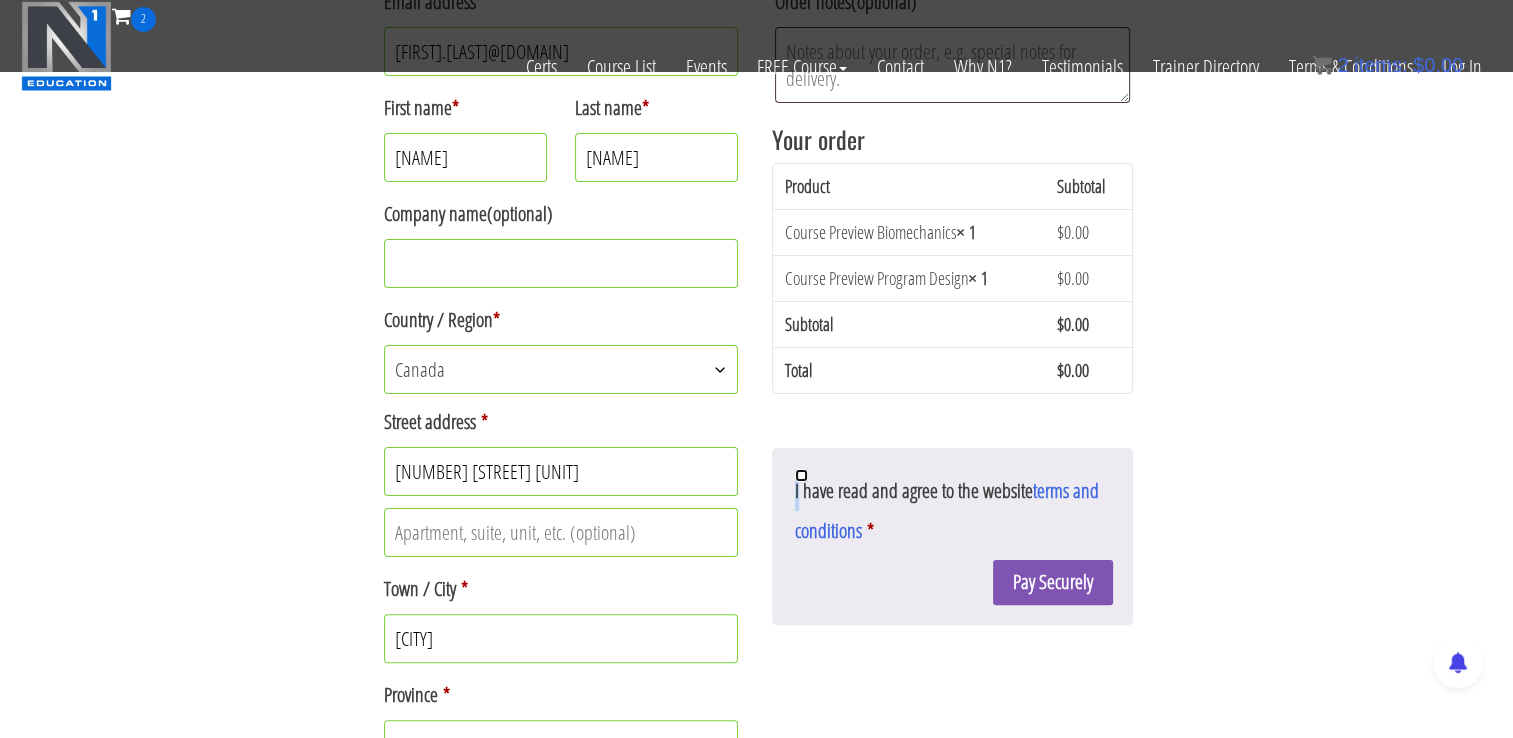 click on "I have read and agree to the website  terms and conditions   *" at bounding box center [801, 475] 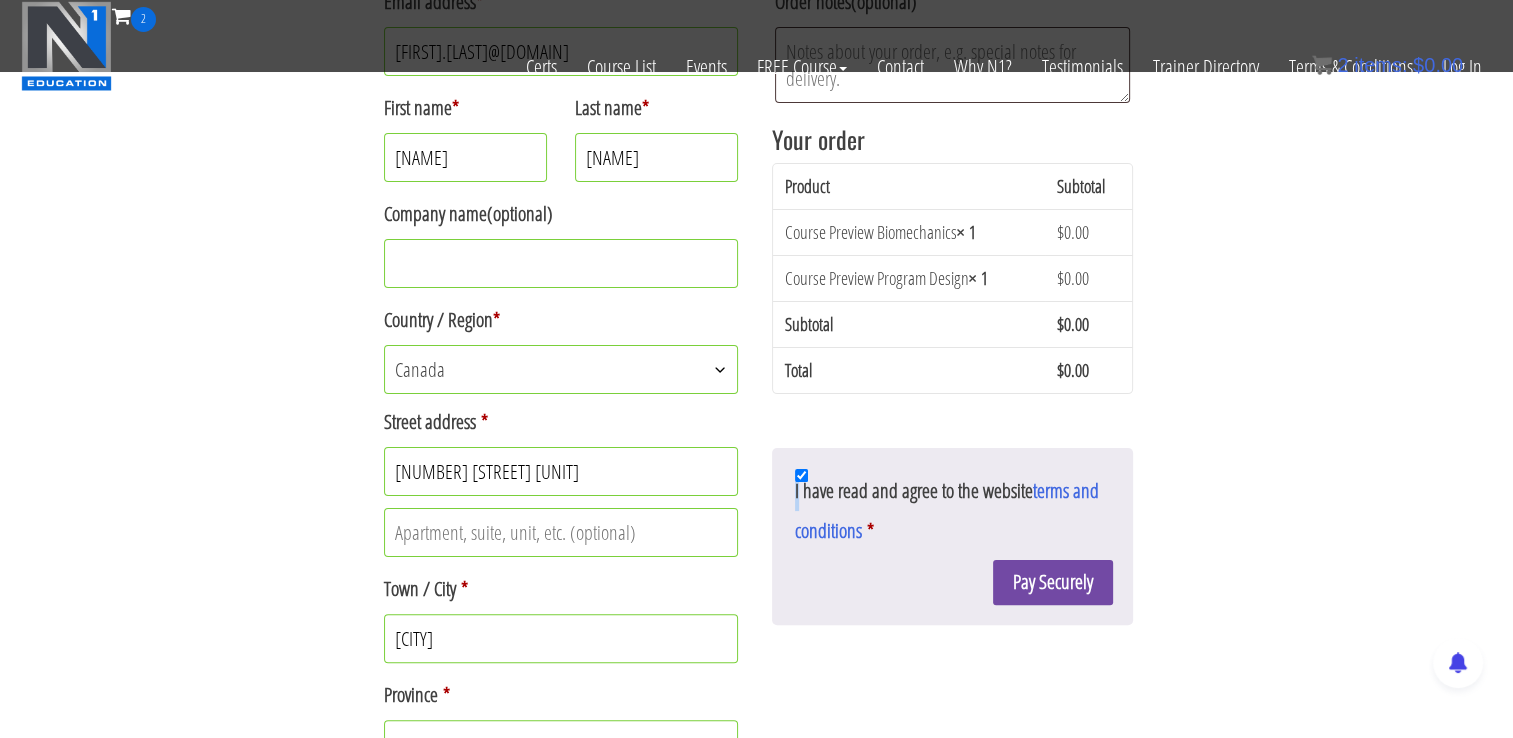 click on "Pay Securely" at bounding box center (1053, 582) 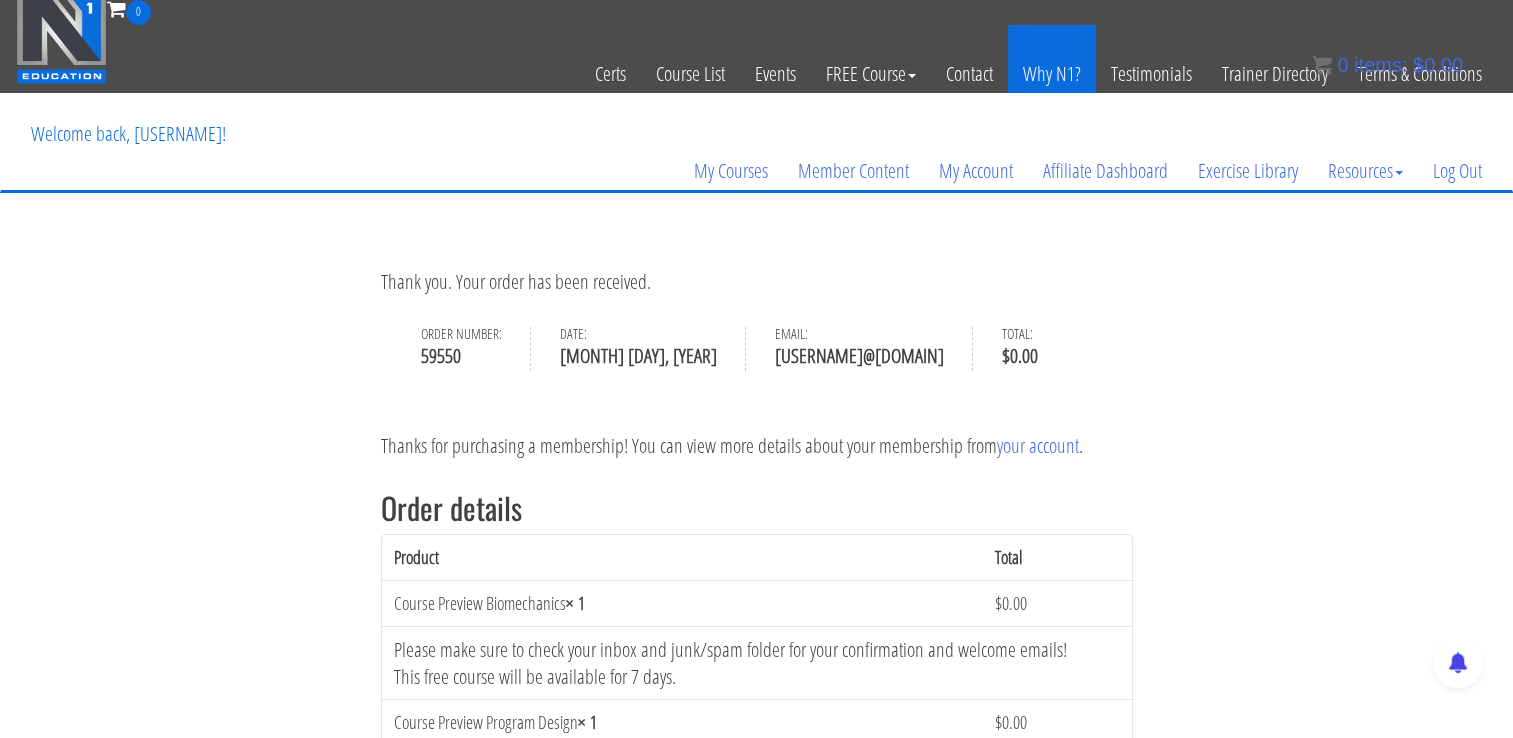 scroll, scrollTop: 0, scrollLeft: 0, axis: both 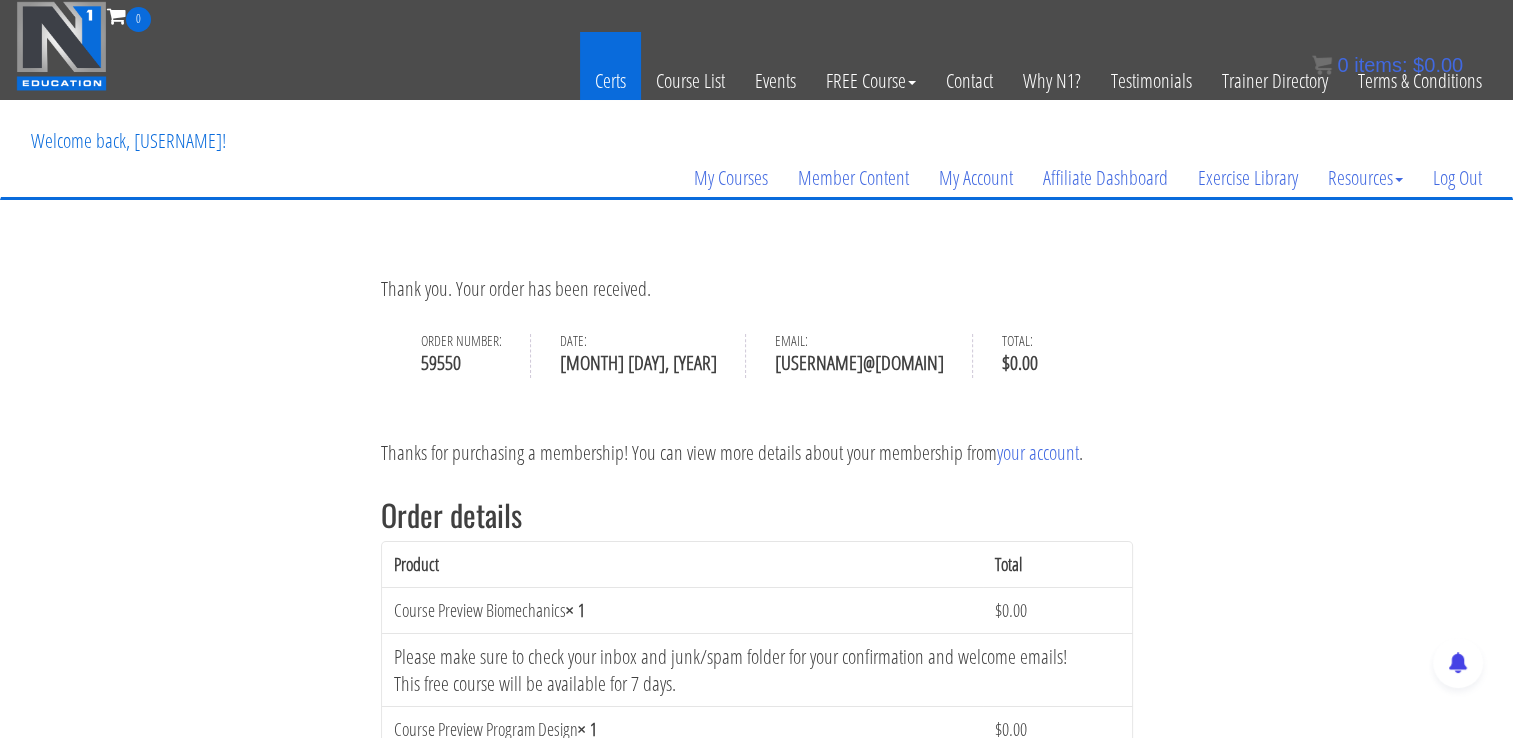 click on "Certs" at bounding box center (610, 81) 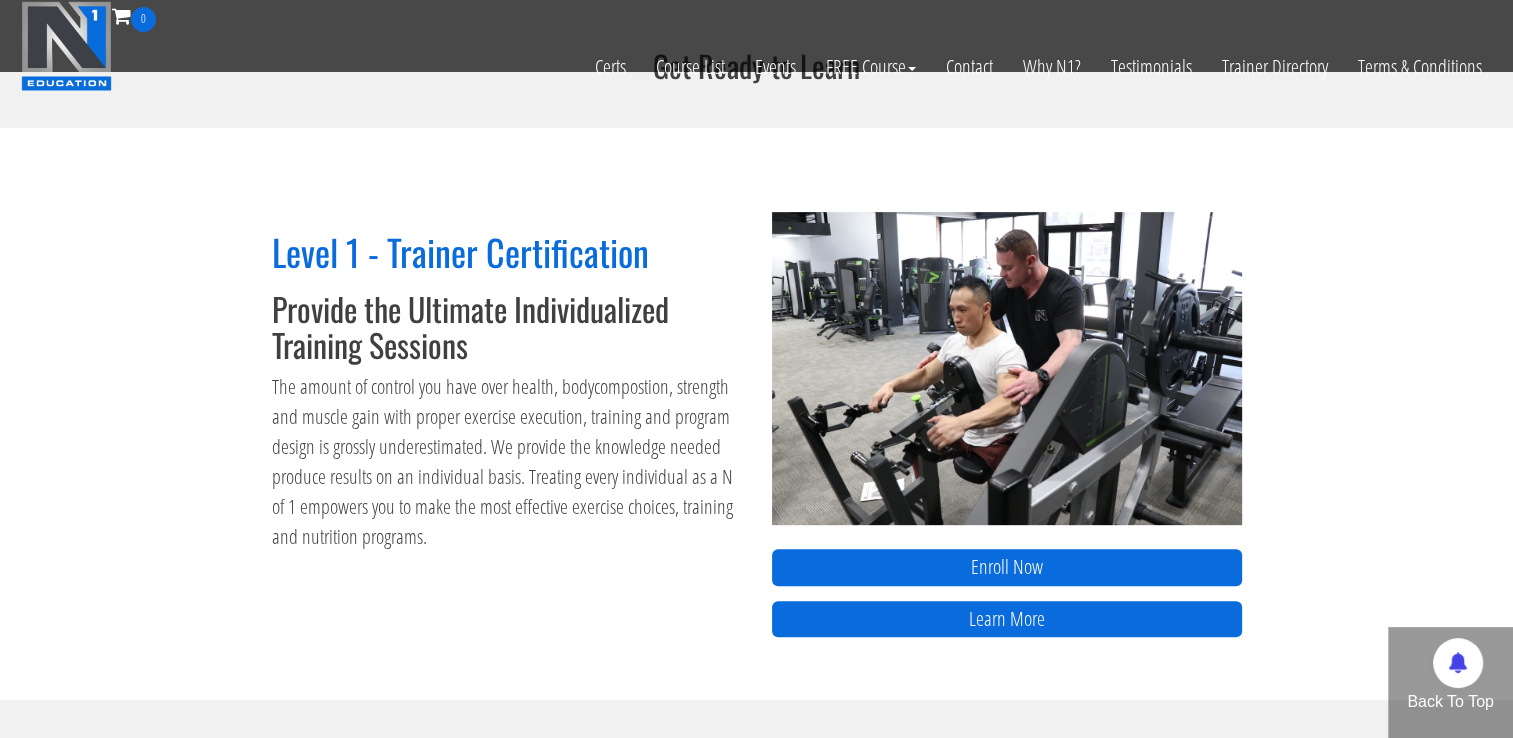 scroll, scrollTop: 800, scrollLeft: 0, axis: vertical 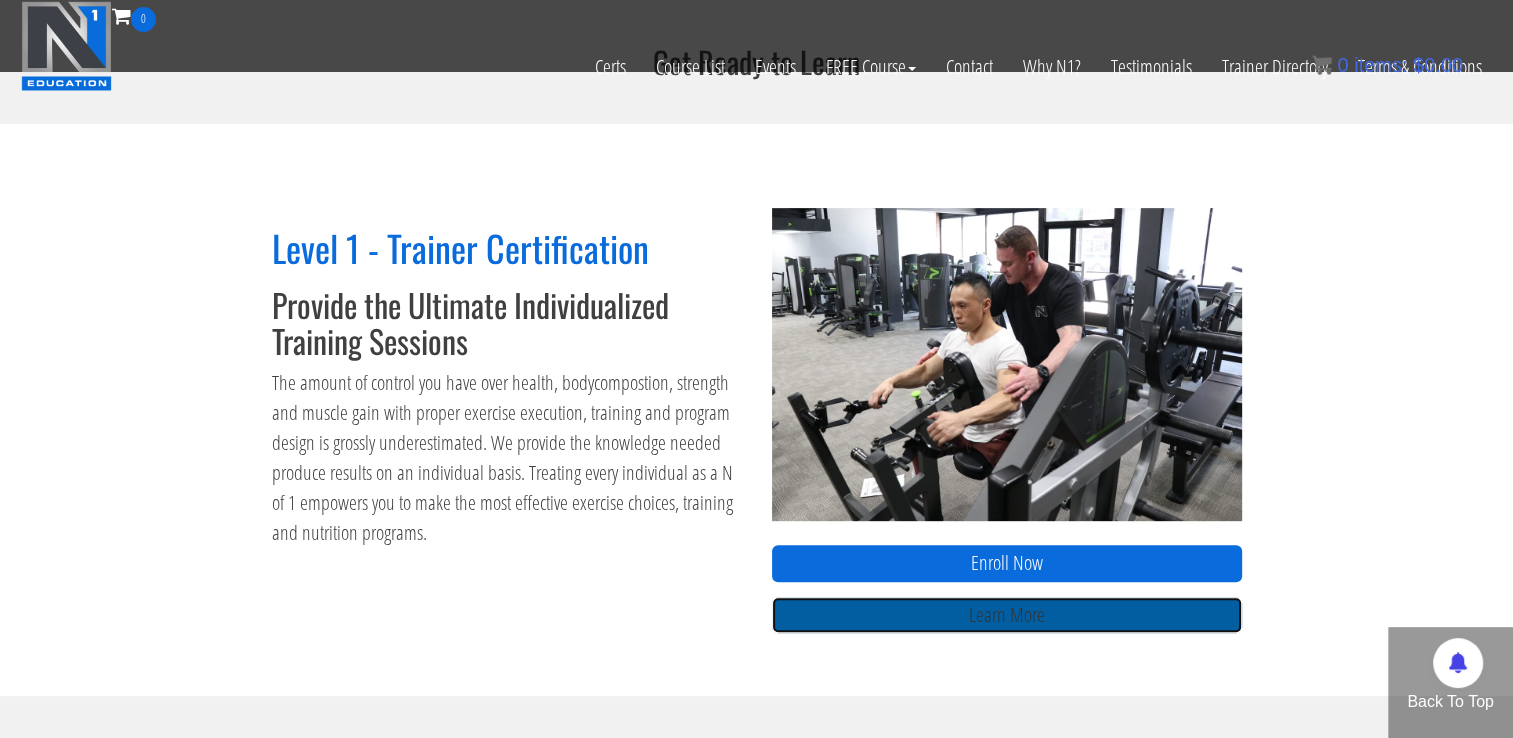 click on "Learn More" at bounding box center [1007, 615] 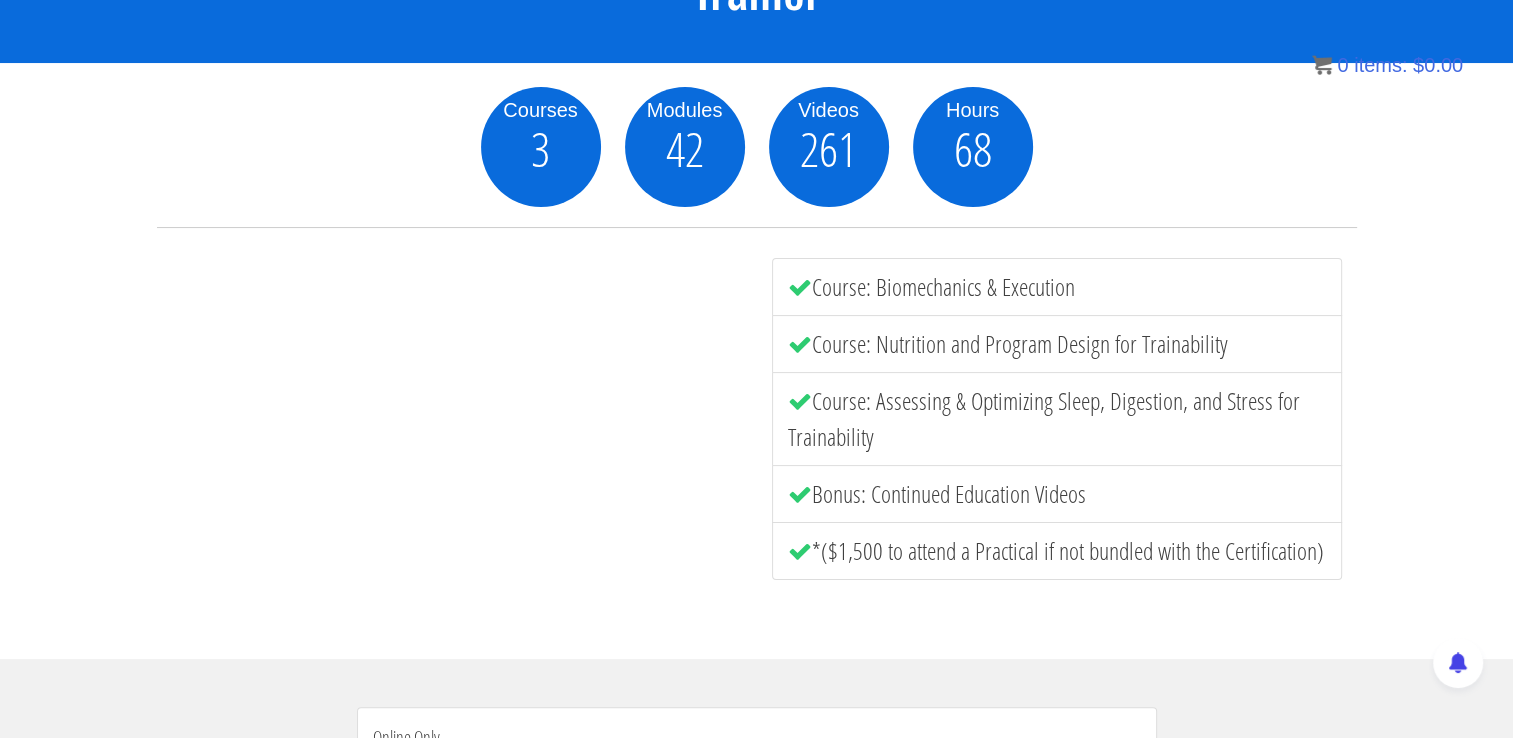 scroll, scrollTop: 328, scrollLeft: 0, axis: vertical 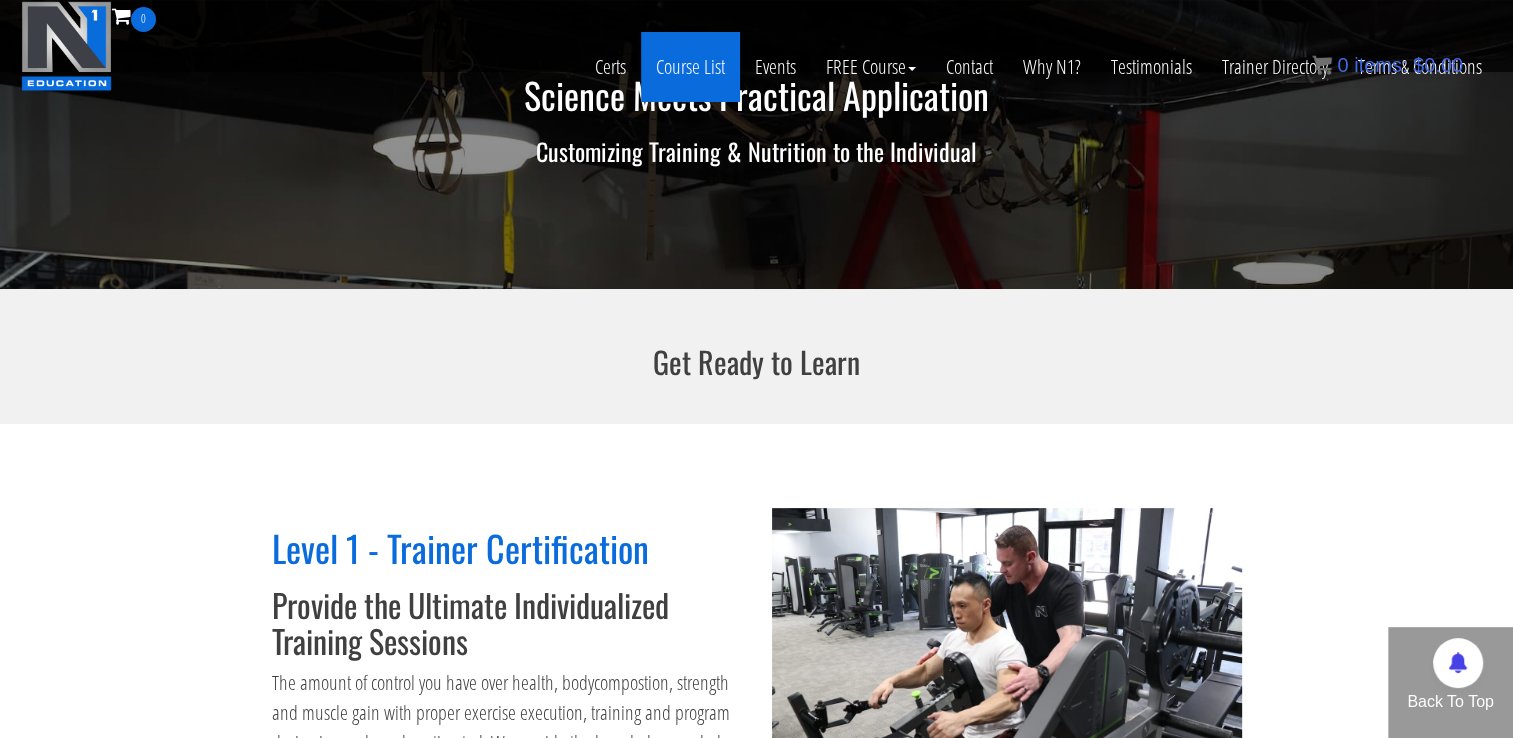 click on "Course List" at bounding box center (690, 67) 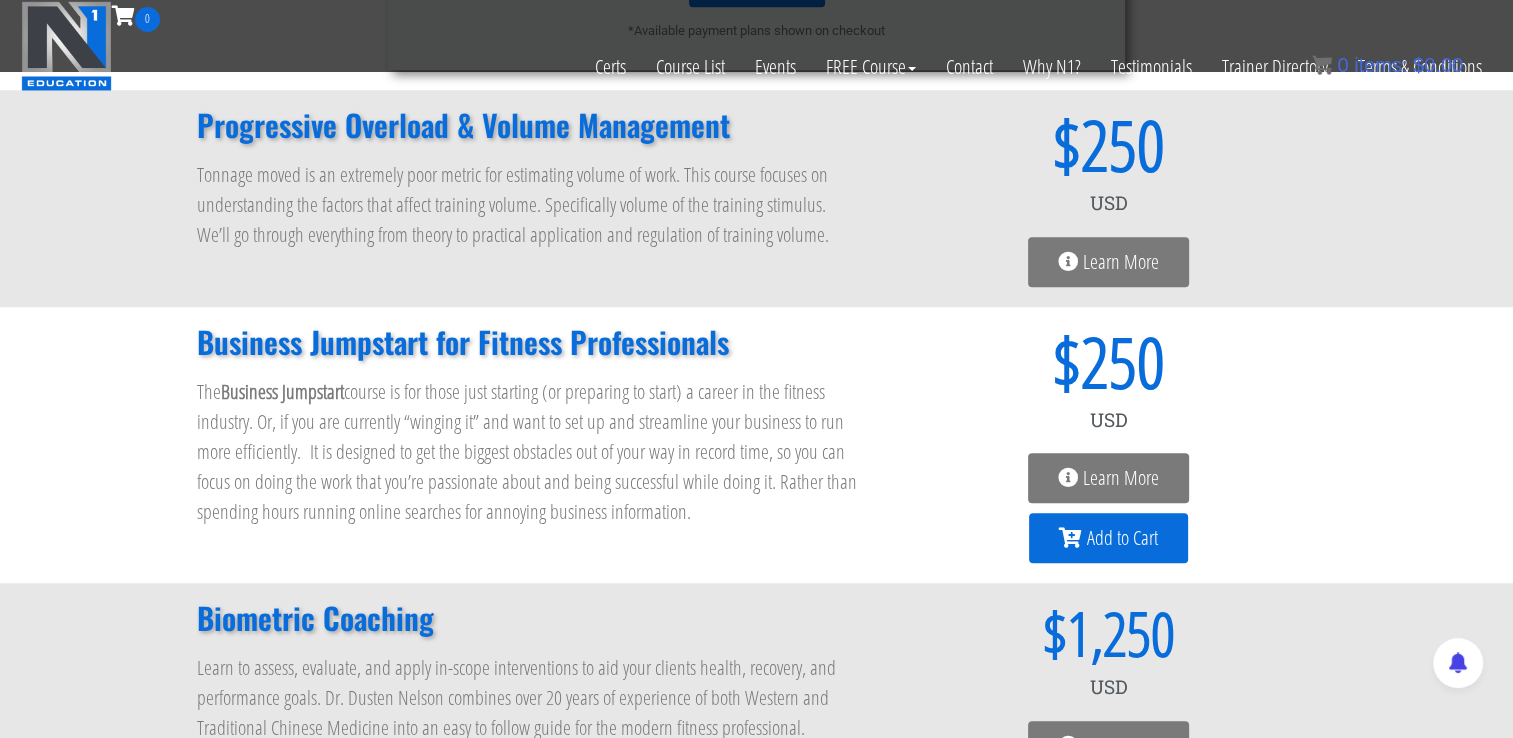 scroll, scrollTop: 1700, scrollLeft: 0, axis: vertical 